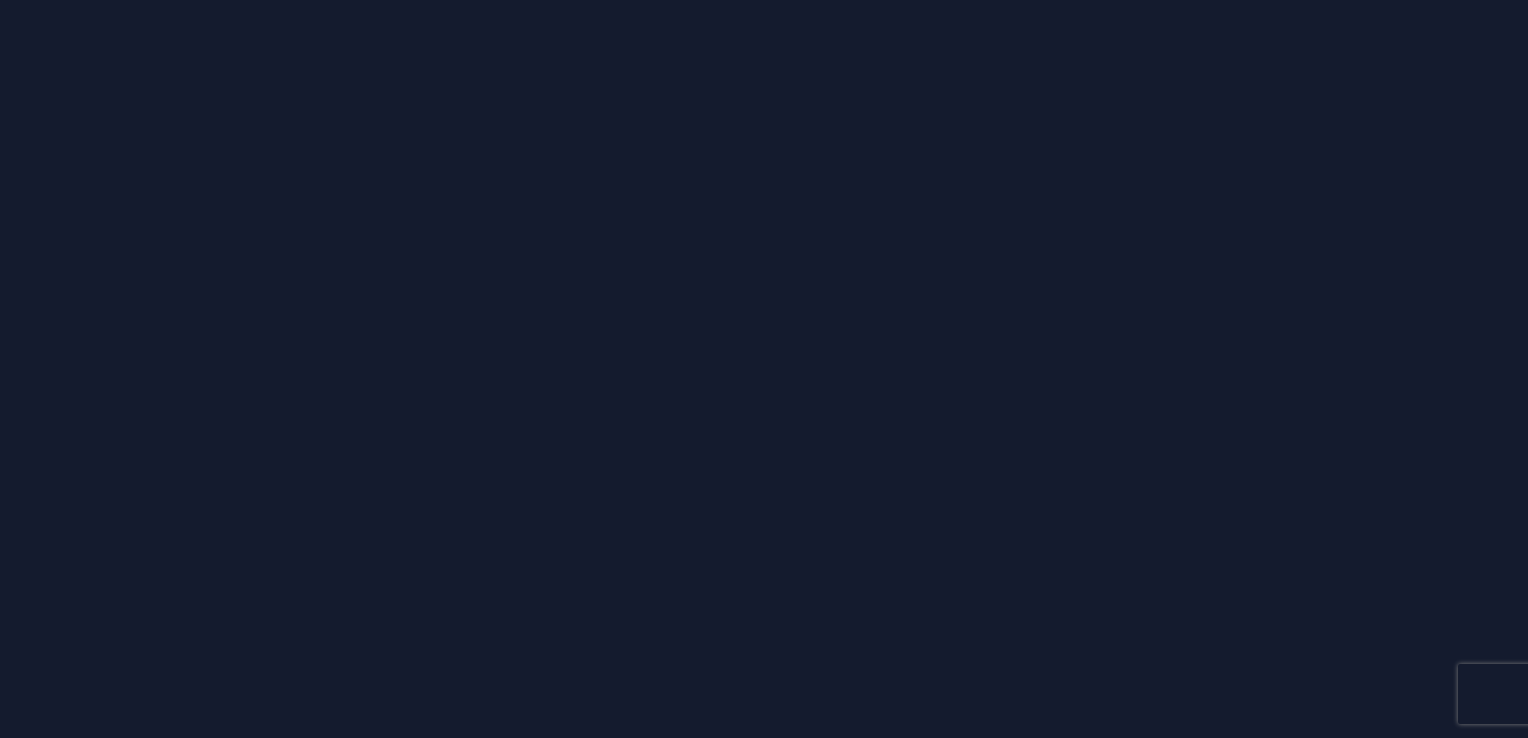 scroll, scrollTop: 0, scrollLeft: 0, axis: both 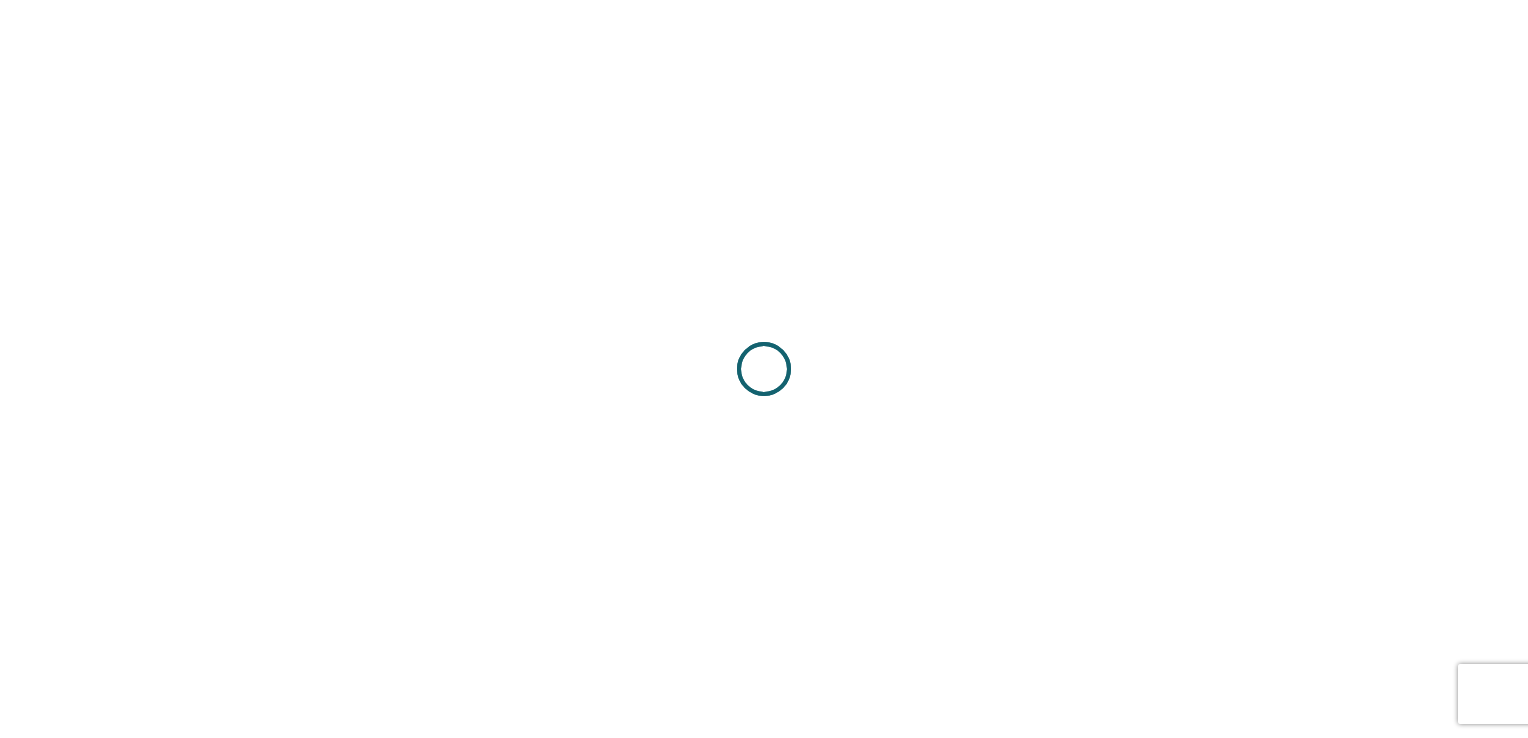 drag, startPoint x: 0, startPoint y: 0, endPoint x: 1397, endPoint y: 314, distance: 1431.8536 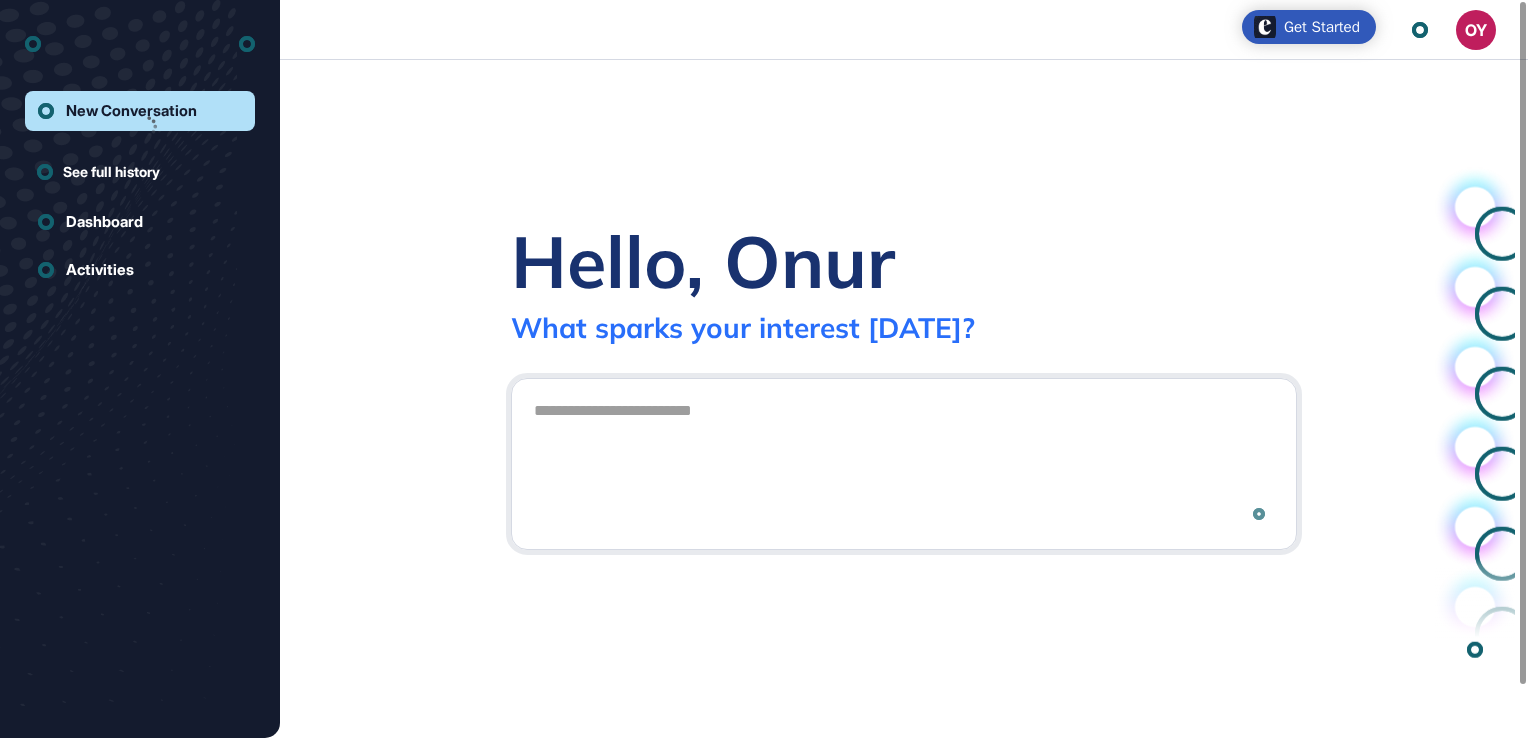 scroll, scrollTop: 738, scrollLeft: 1528, axis: both 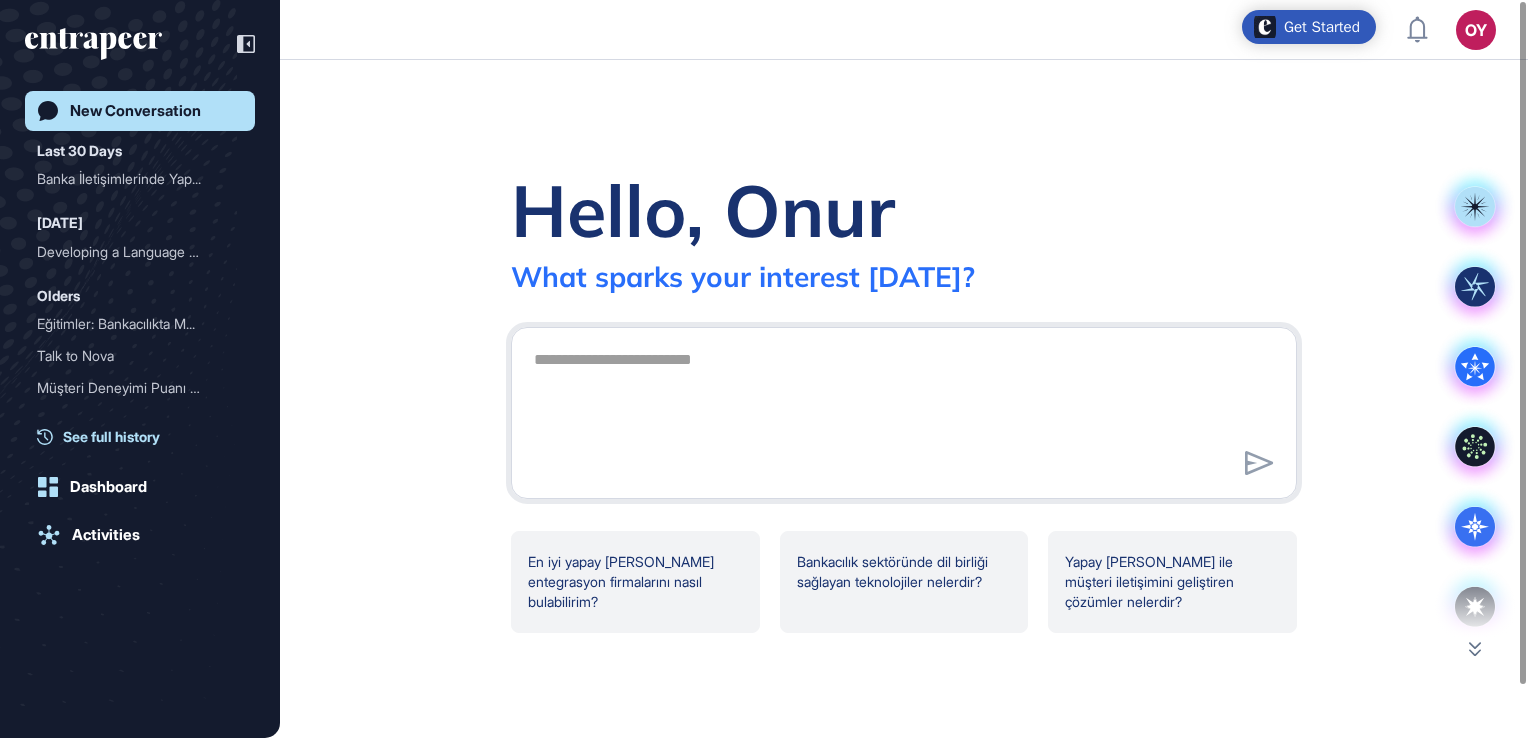 click on "See full history" at bounding box center [111, 436] 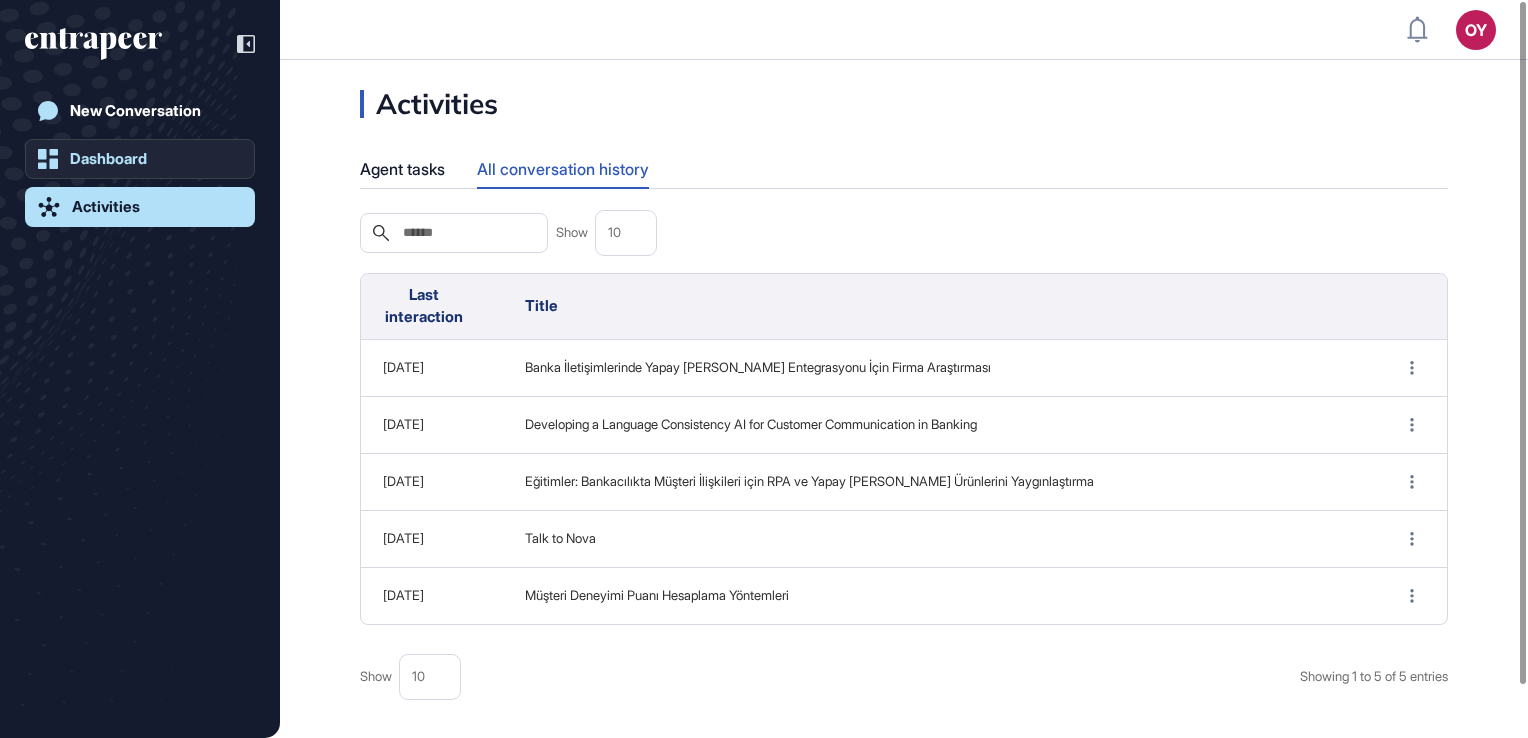 click on "Dashboard" at bounding box center [108, 159] 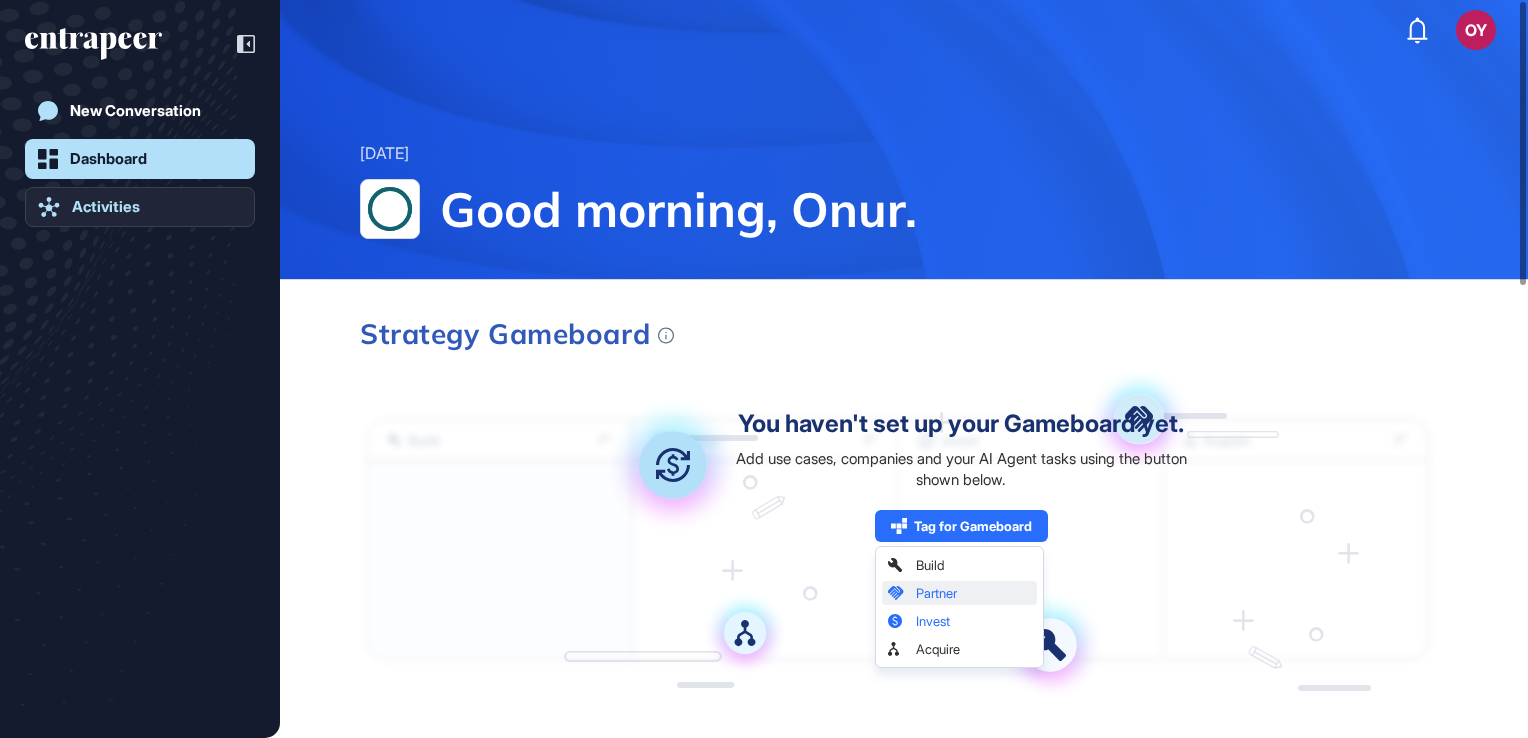 click on "Activities" at bounding box center [106, 207] 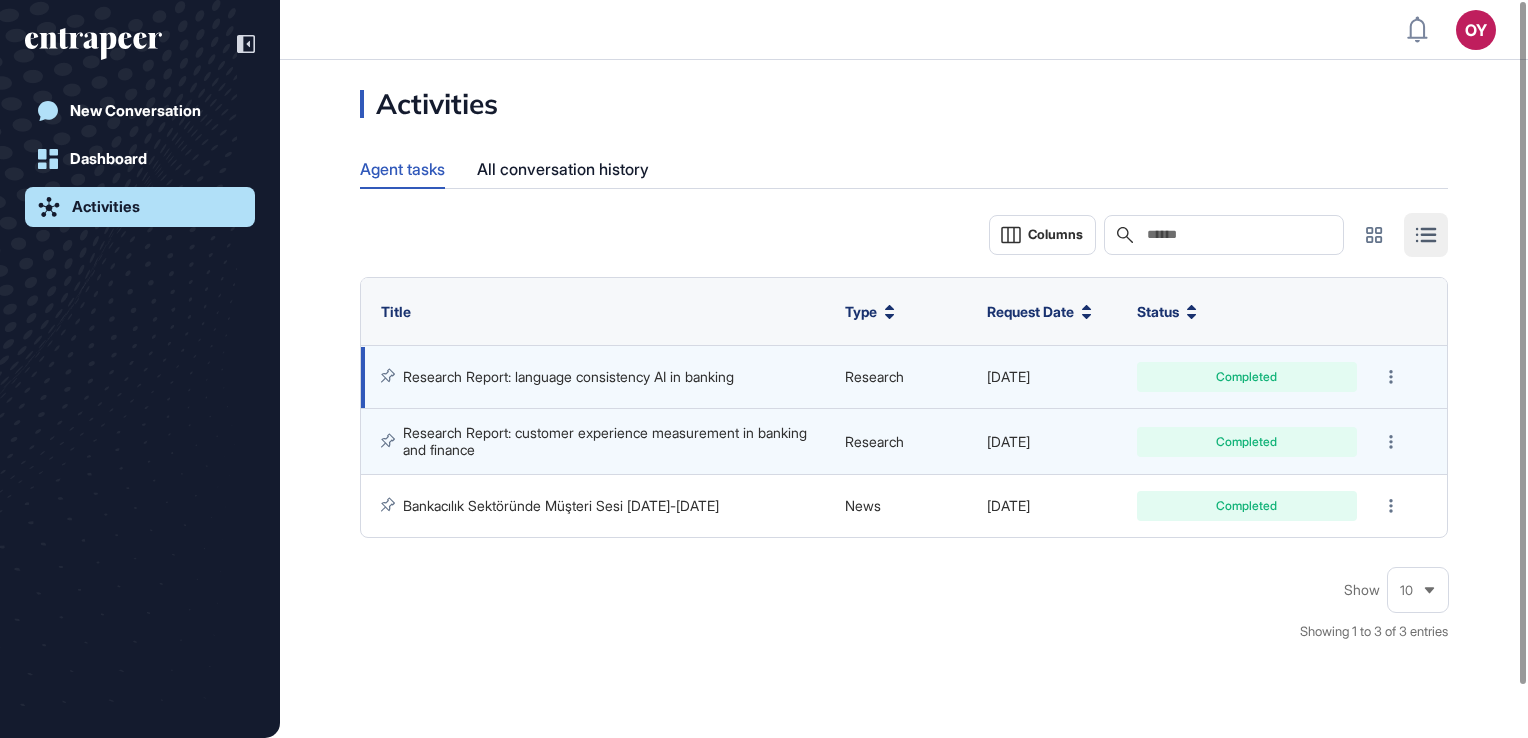 click on "Research Report: language consistency AI in banking" at bounding box center [568, 376] 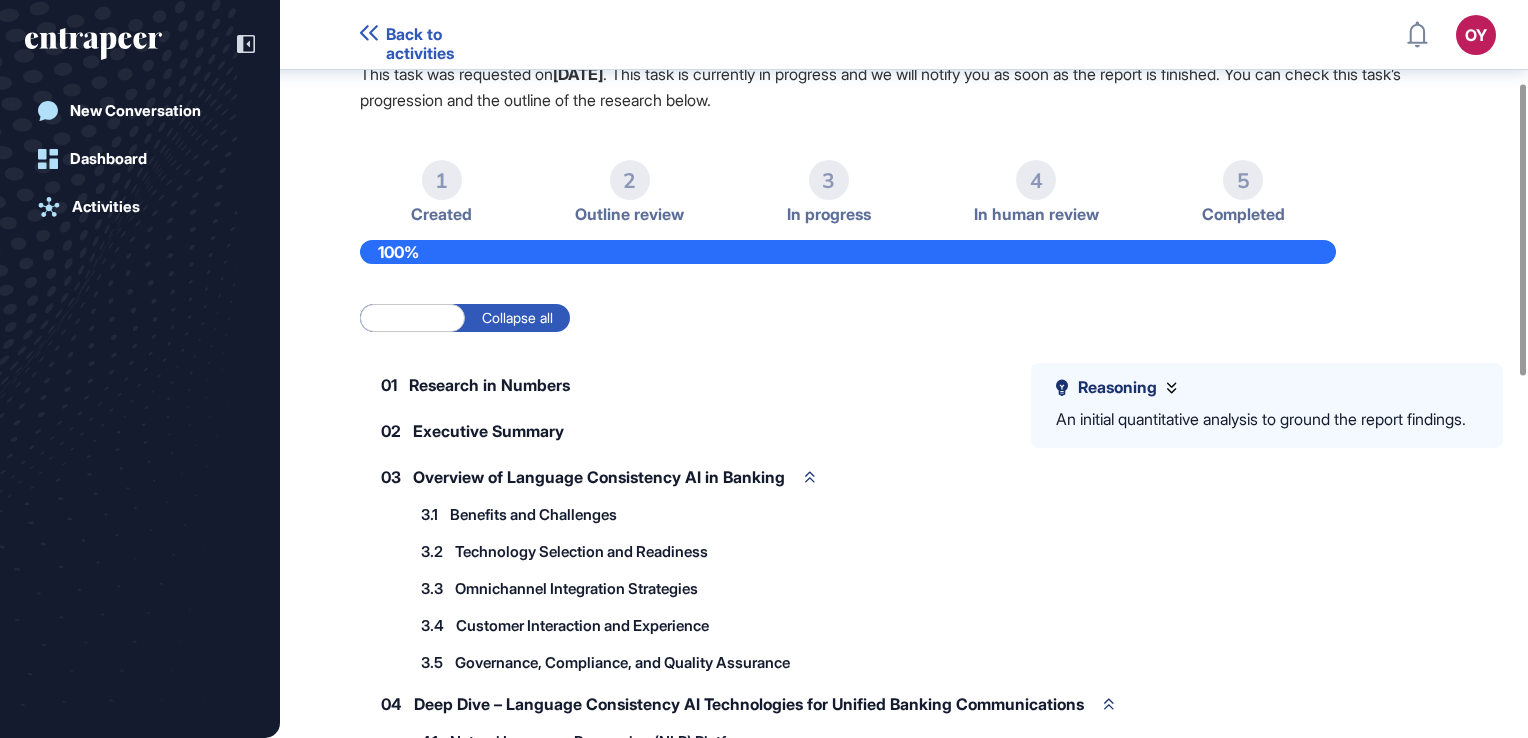 scroll, scrollTop: 0, scrollLeft: 0, axis: both 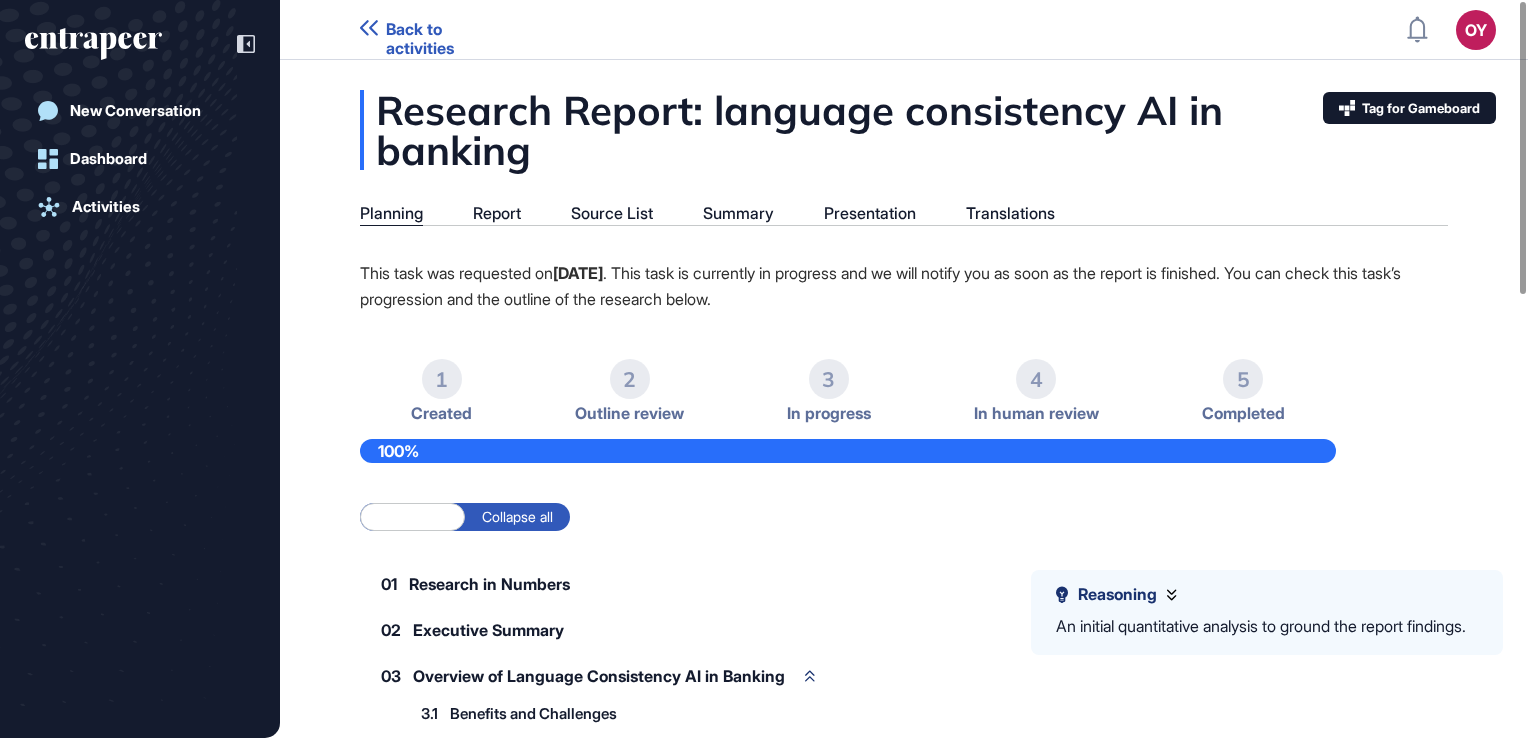 click on "Research Report: language consistency AI in banking Planning Report Source List Summary Presentation Translations This task was requested on  Jun 09, 2025 . This task is currently in progress and we will notify you as soon as the report is finished. You can check this task’s progression and the outline of the research below. 1 Created 2 Outline review 3 In progress 4 In human review 5 Completed 100% Expand all Collapse all Reasoning An initial quantitative analysis to ground the report findings. 01 Research in Numbers 02 Executive Summary 03 Overview of Language Consistency AI in Banking 3.1 Benefits and Challenges 3.2 Technology Selection and Readiness 3.2.1 AI/NLP Tool Evaluation 3.2.2 Turkish Language Processing Capabilities 3.2.3 Integration with Existing IT Infrastructure 3.2.4 Scalability and Future-Proofing 3.3 Omnichannel Integration Strategies 3.3.1 Notifications and Alerts 3.3.2 Email and SMS Communication 3.3.3 Mobile App Messaging 3.3.4 Call Center Scripts and IVR 3.3.5 3.4 3.4.1 3.4.2 3.4.3 3.5" at bounding box center [904, 934] 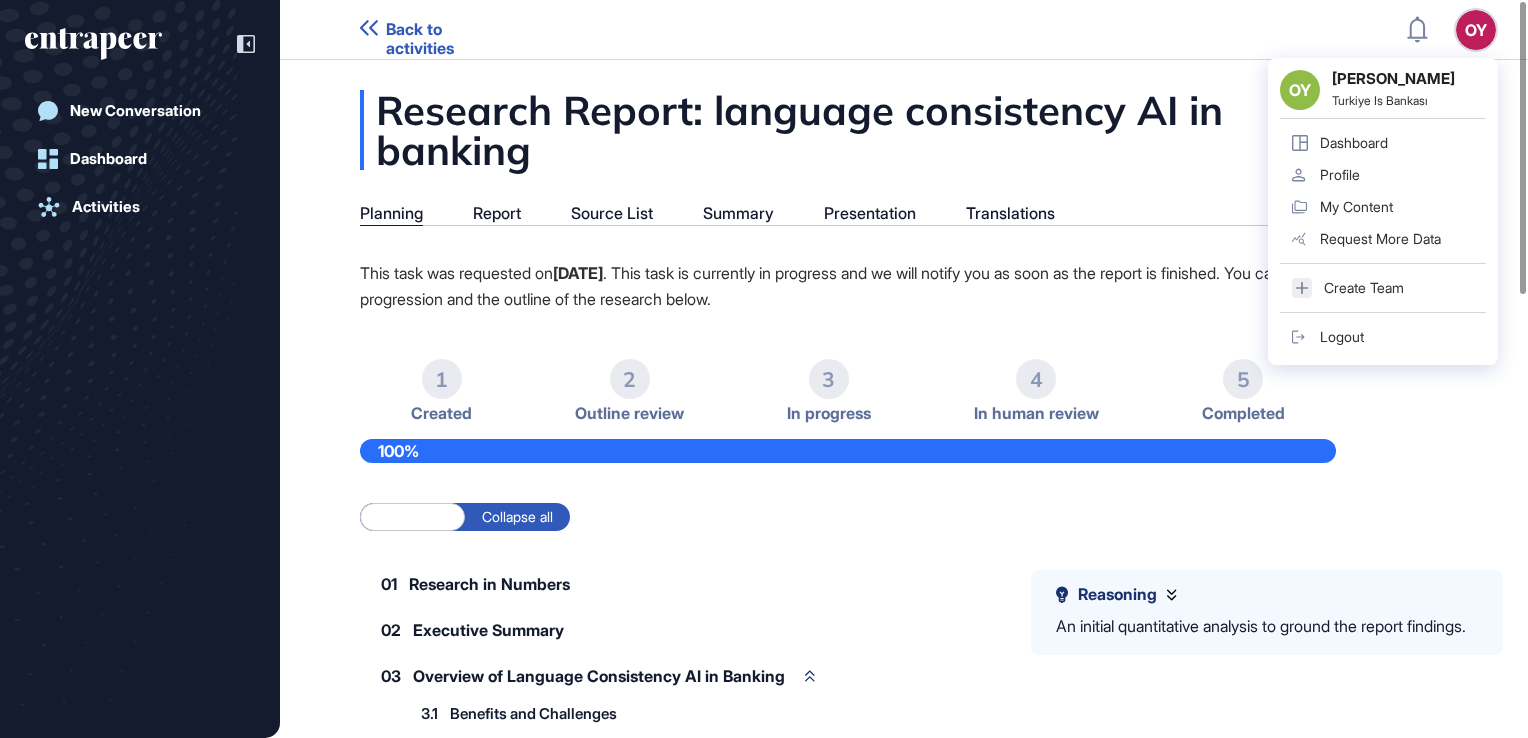 click on "OY" at bounding box center [1476, 30] 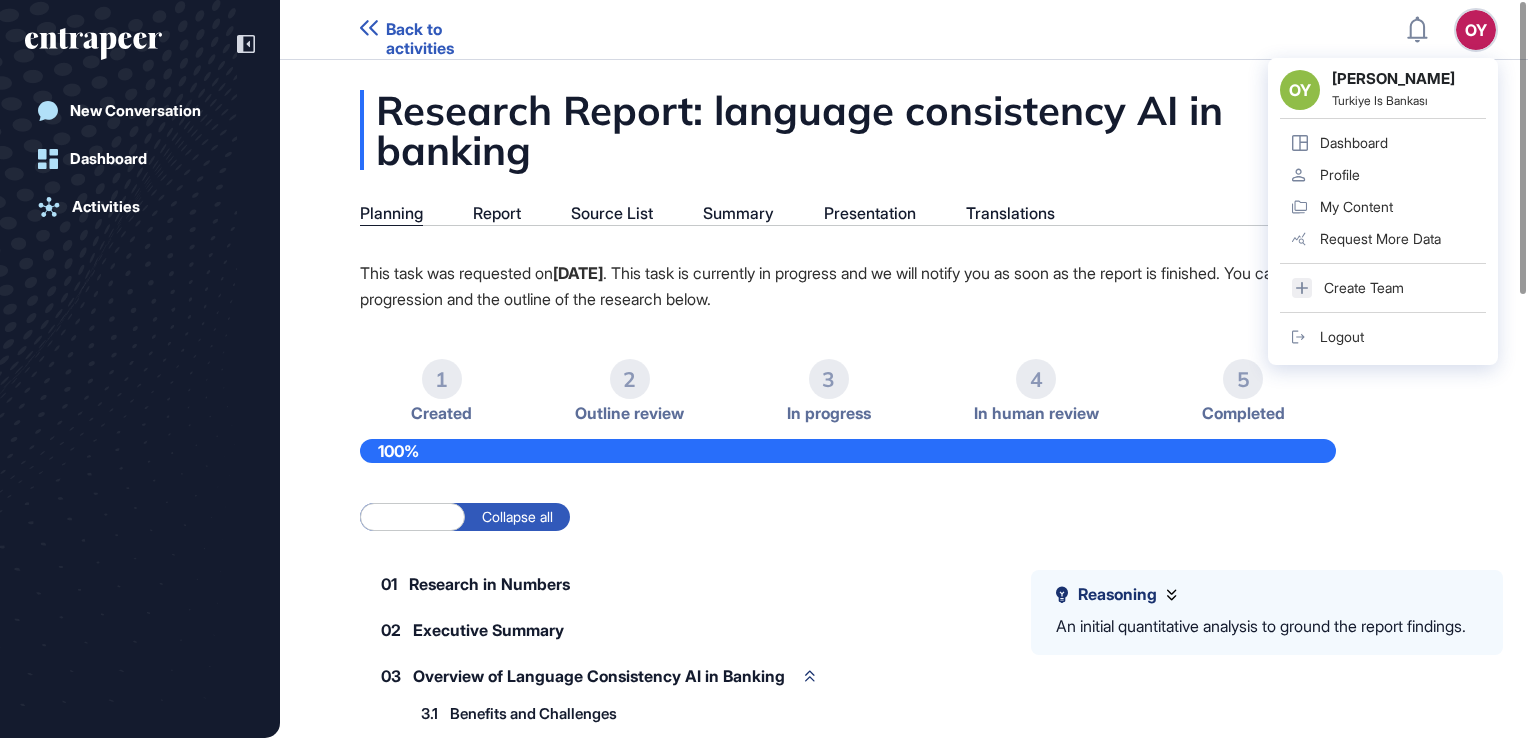 click on "Profile" at bounding box center (1340, 175) 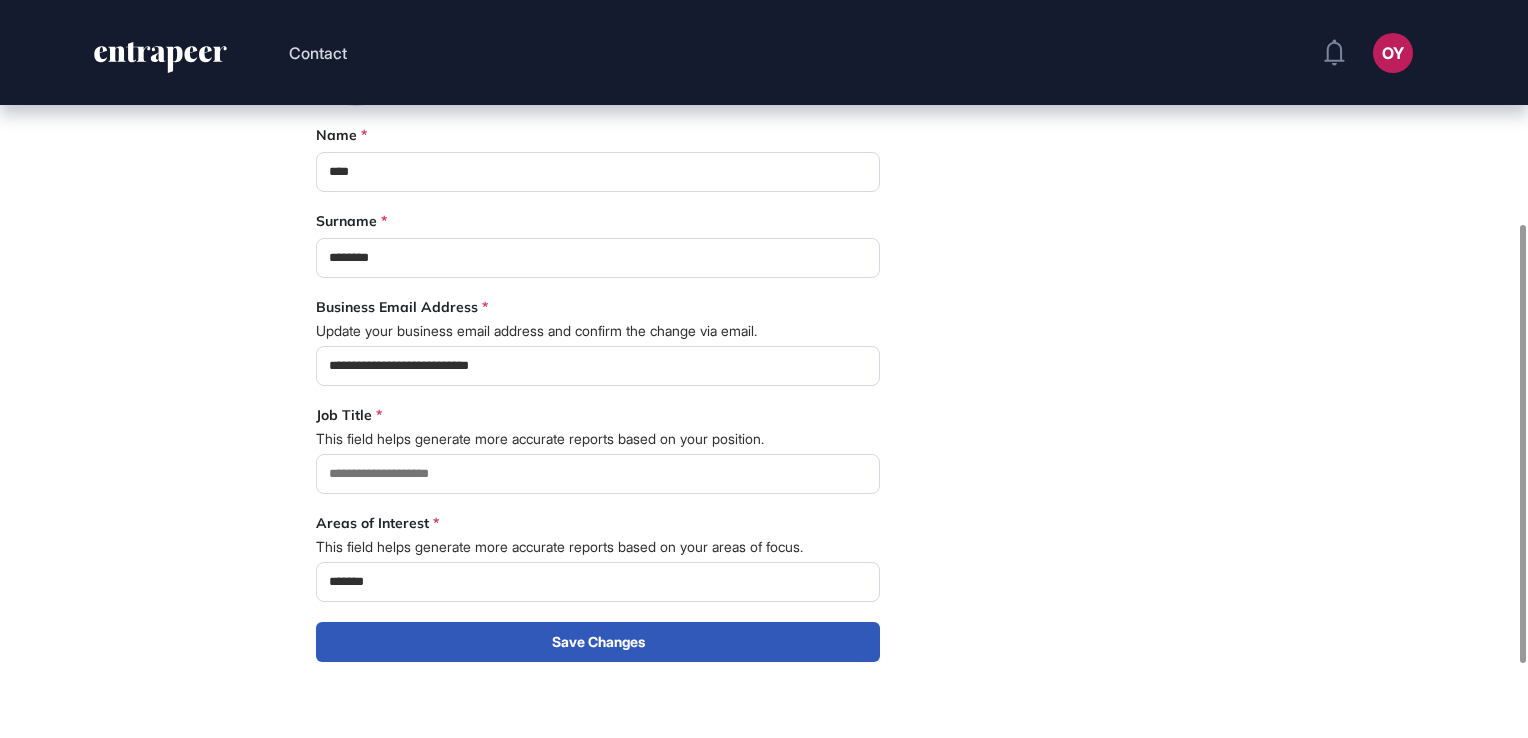 scroll, scrollTop: 0, scrollLeft: 0, axis: both 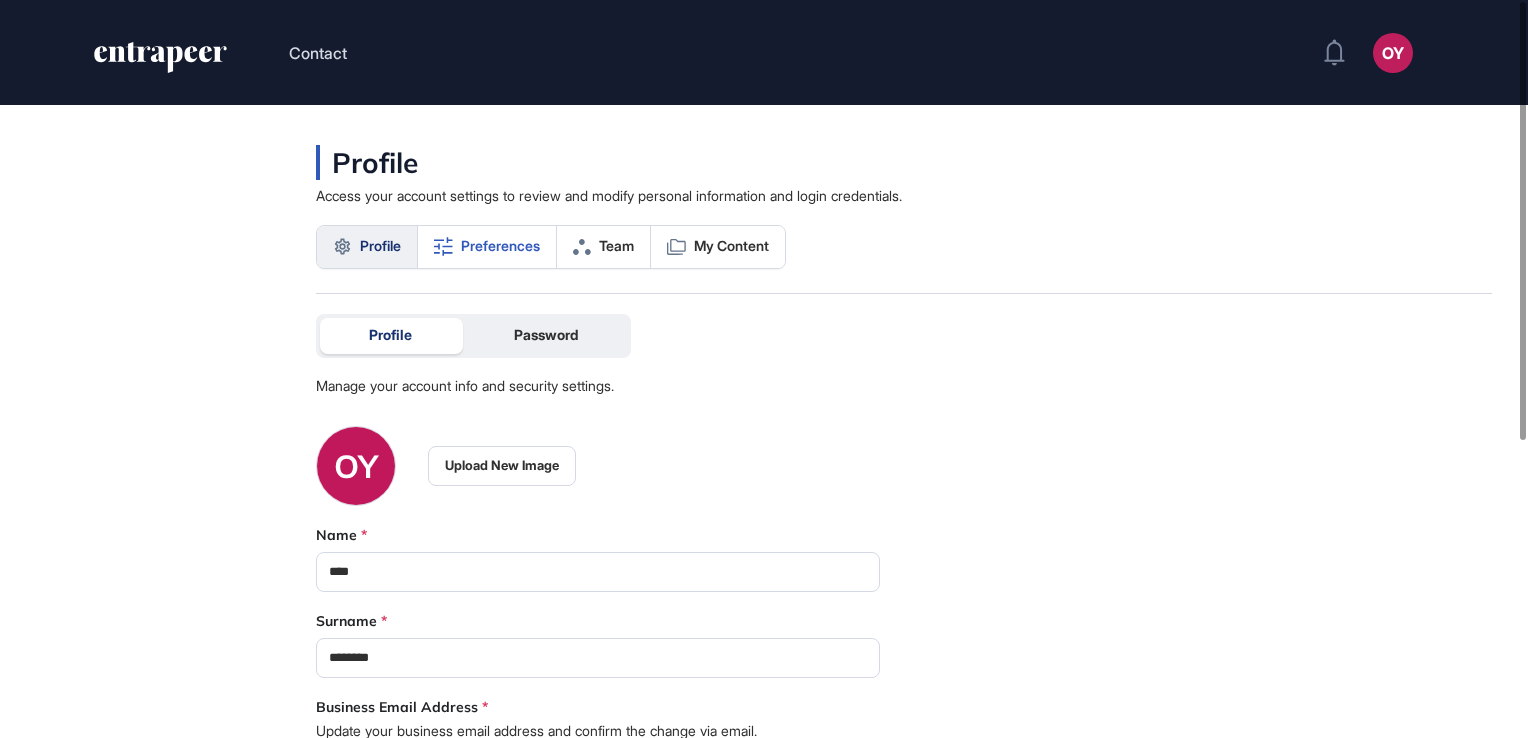 click on "Preferences" at bounding box center (500, 246) 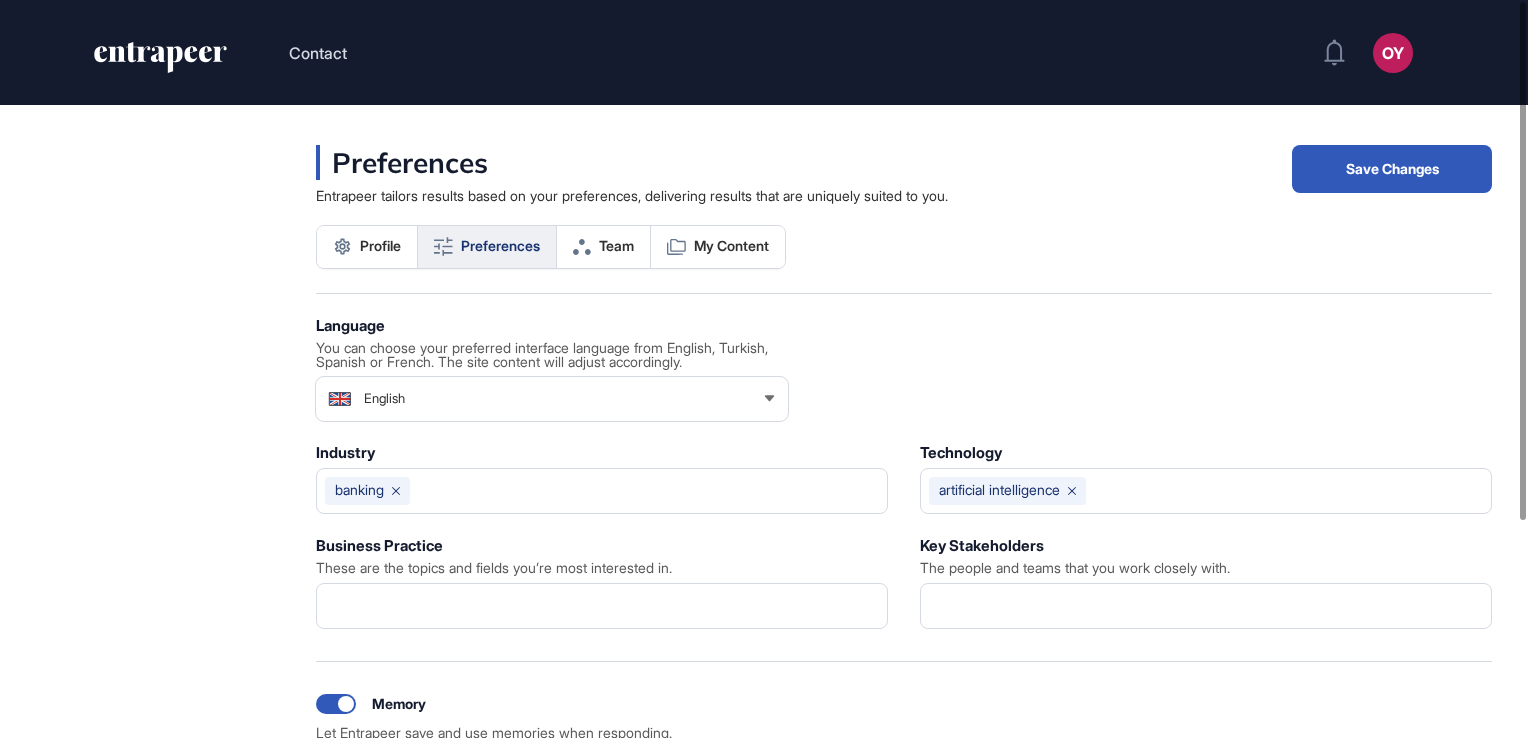 click on "English" at bounding box center (552, 399) 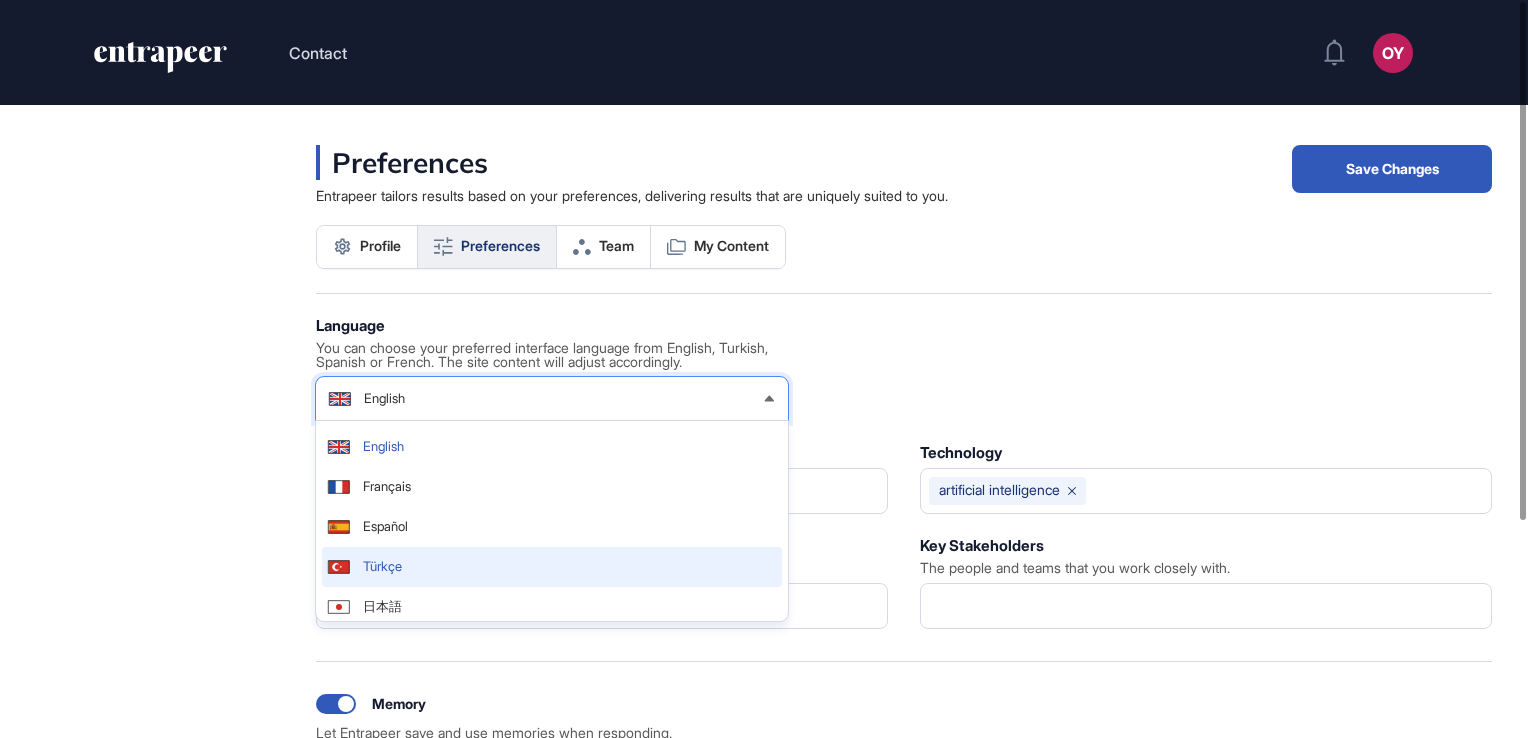 click on "Türkçe" 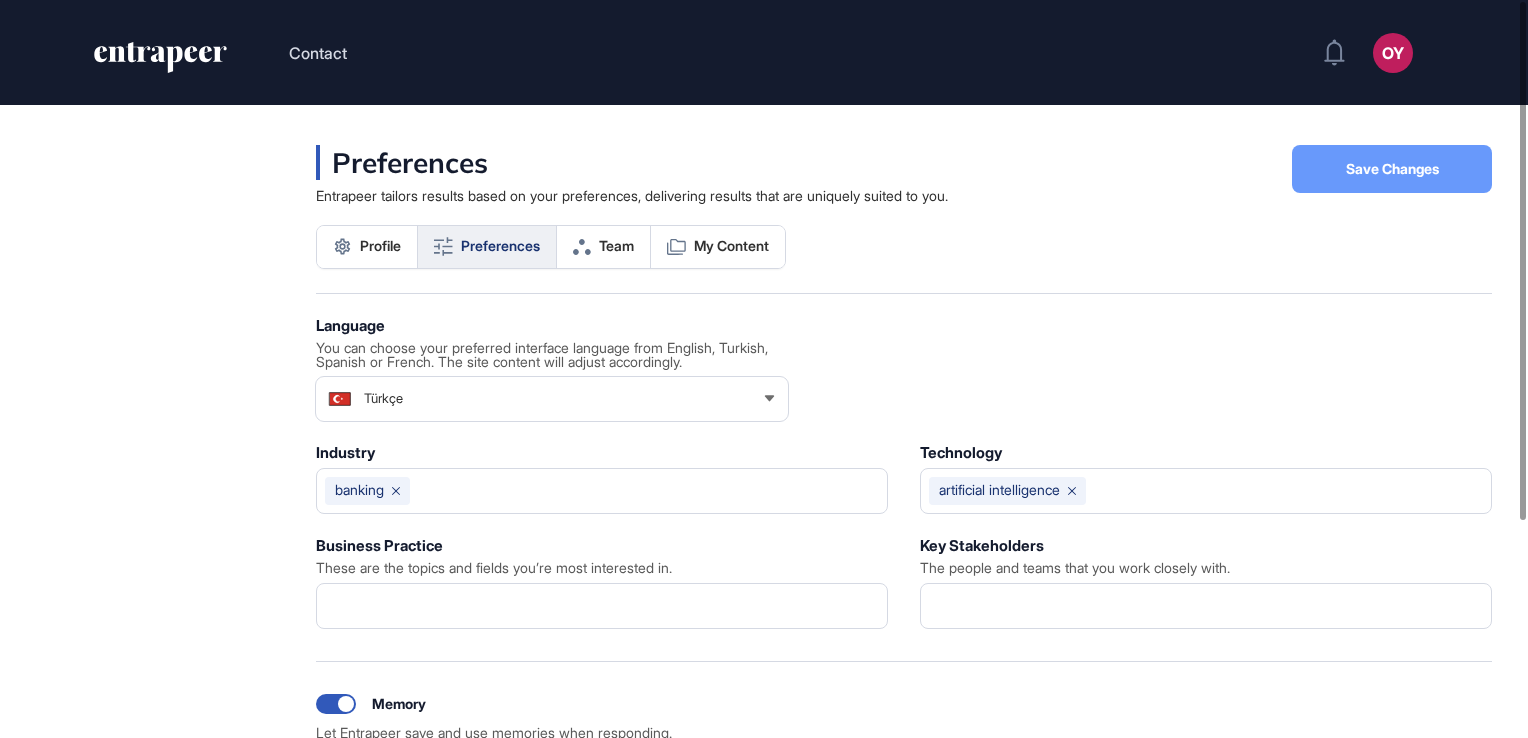 click on "Save Changes" 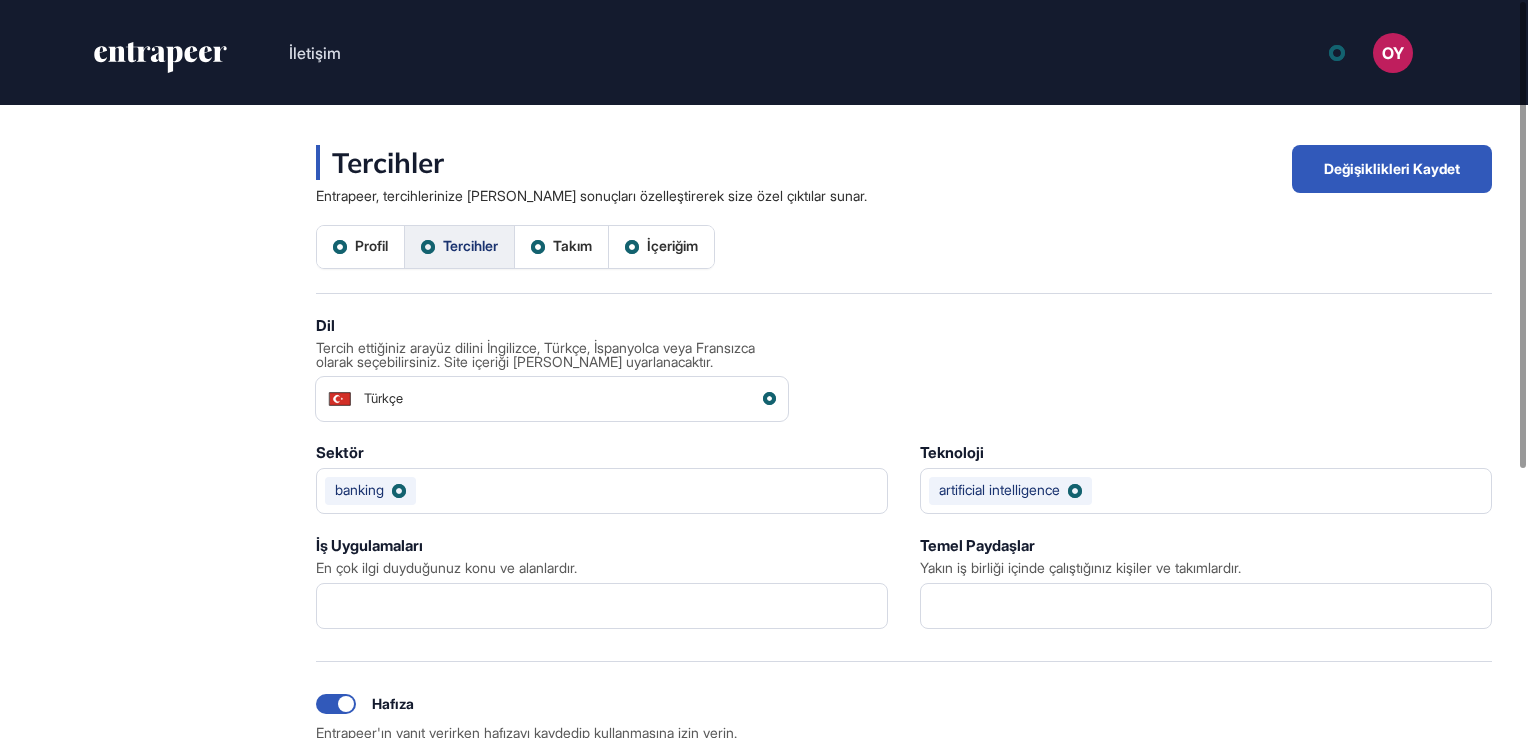 scroll, scrollTop: 0, scrollLeft: 0, axis: both 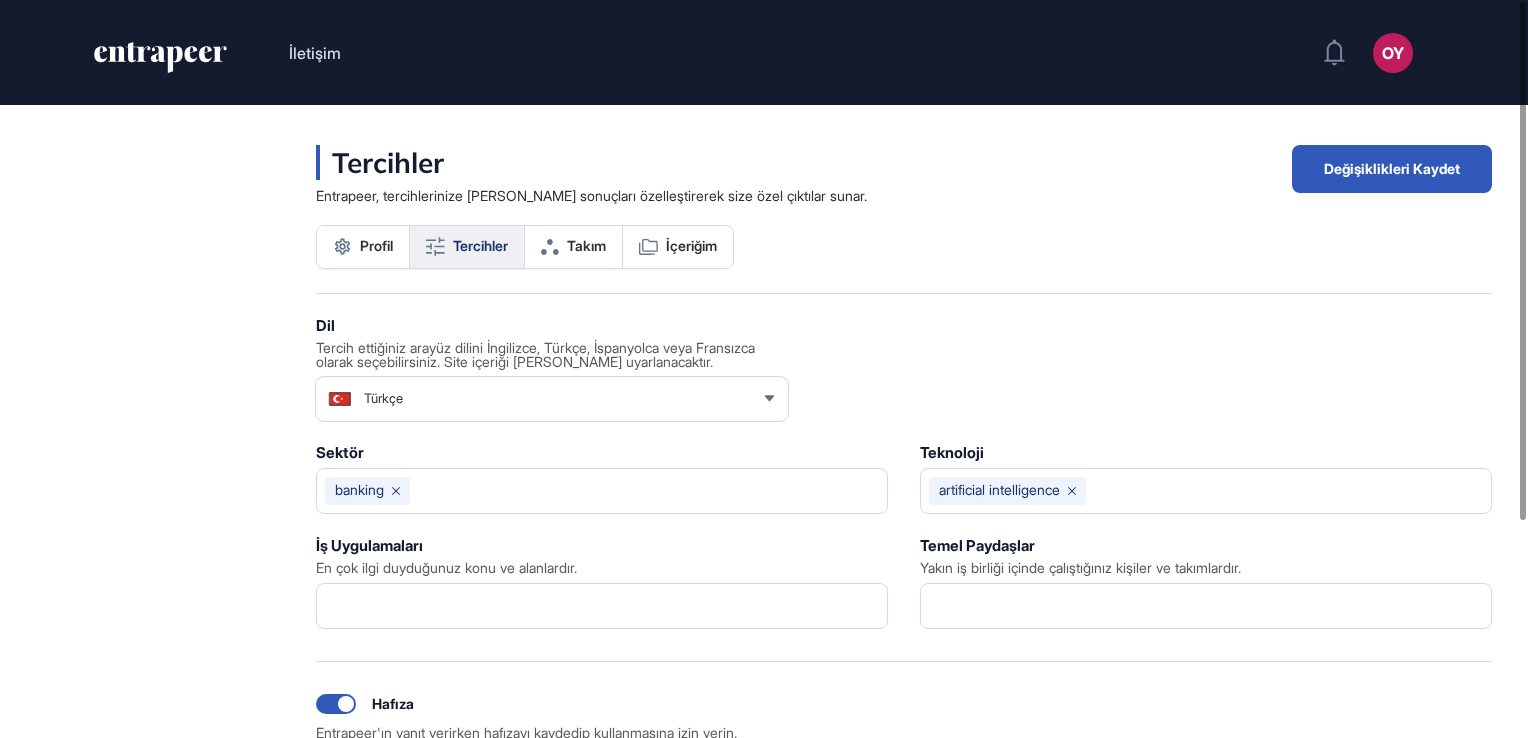 click 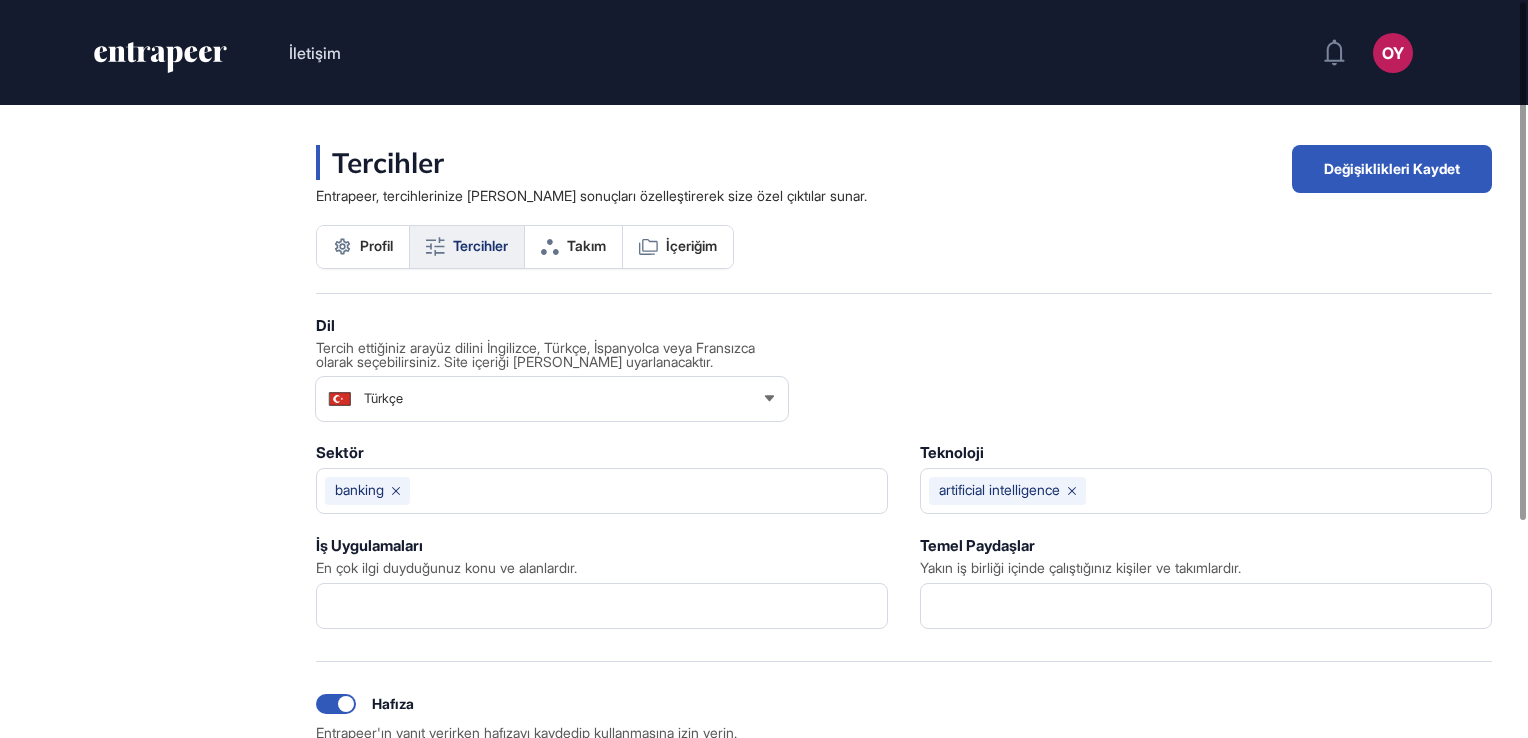 click 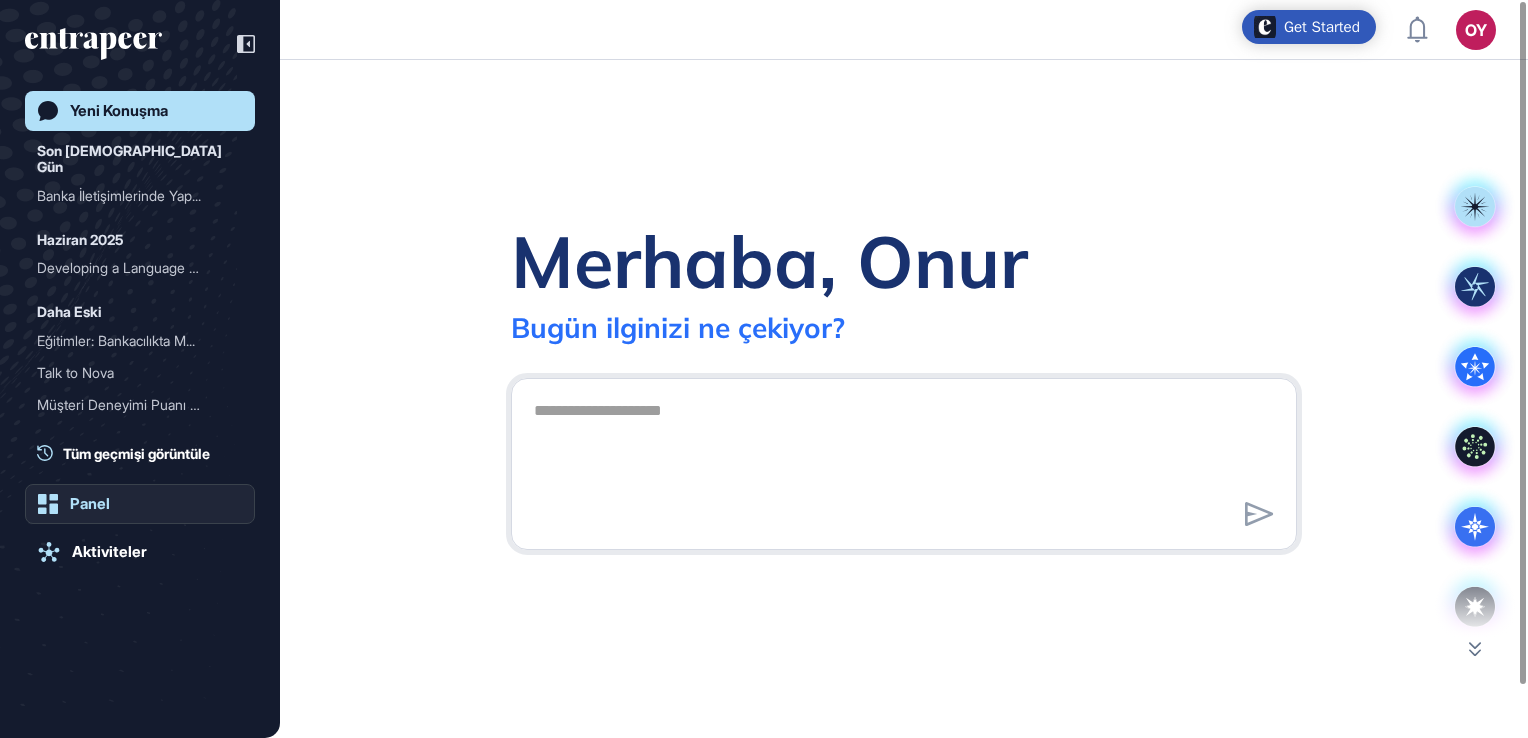 click on "Panel" 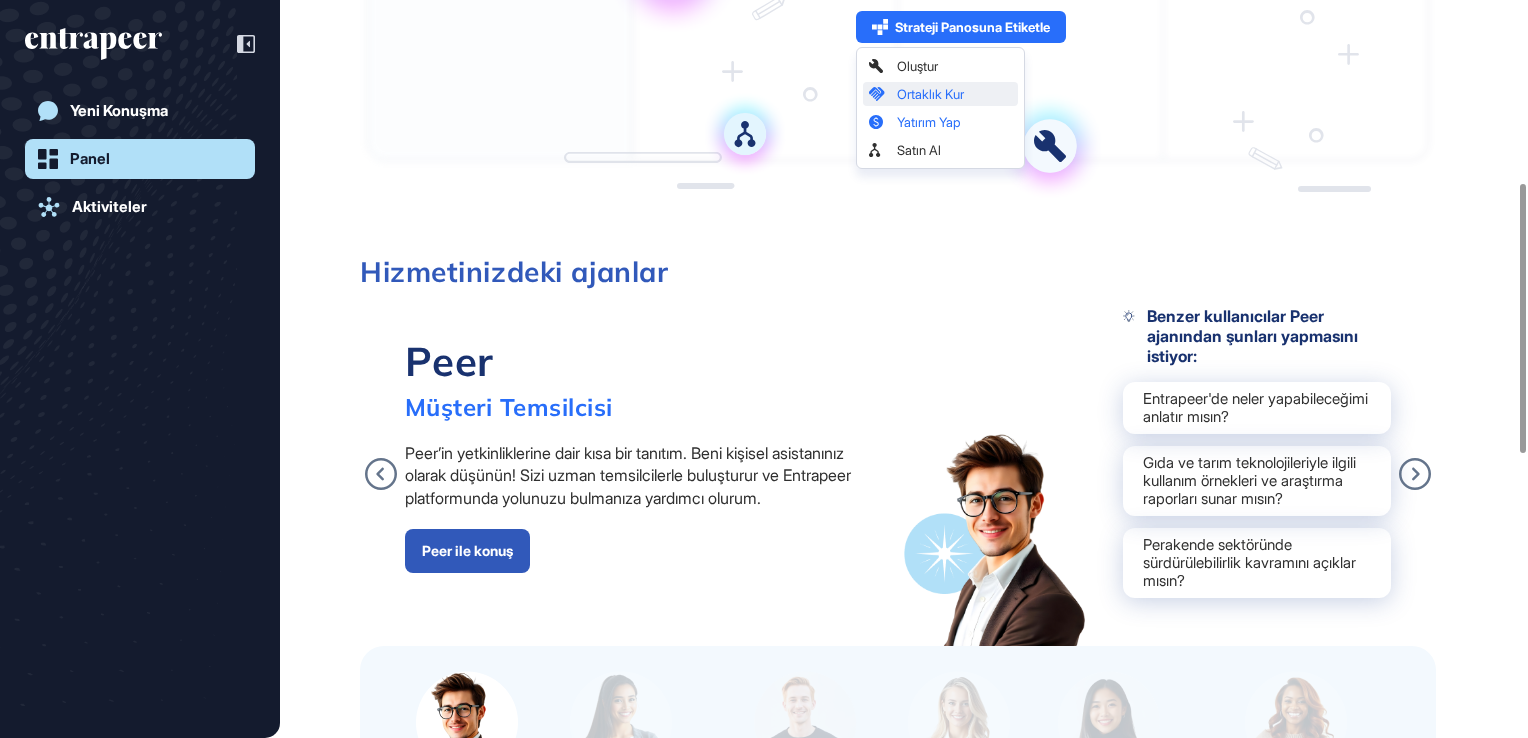 scroll, scrollTop: 500, scrollLeft: 0, axis: vertical 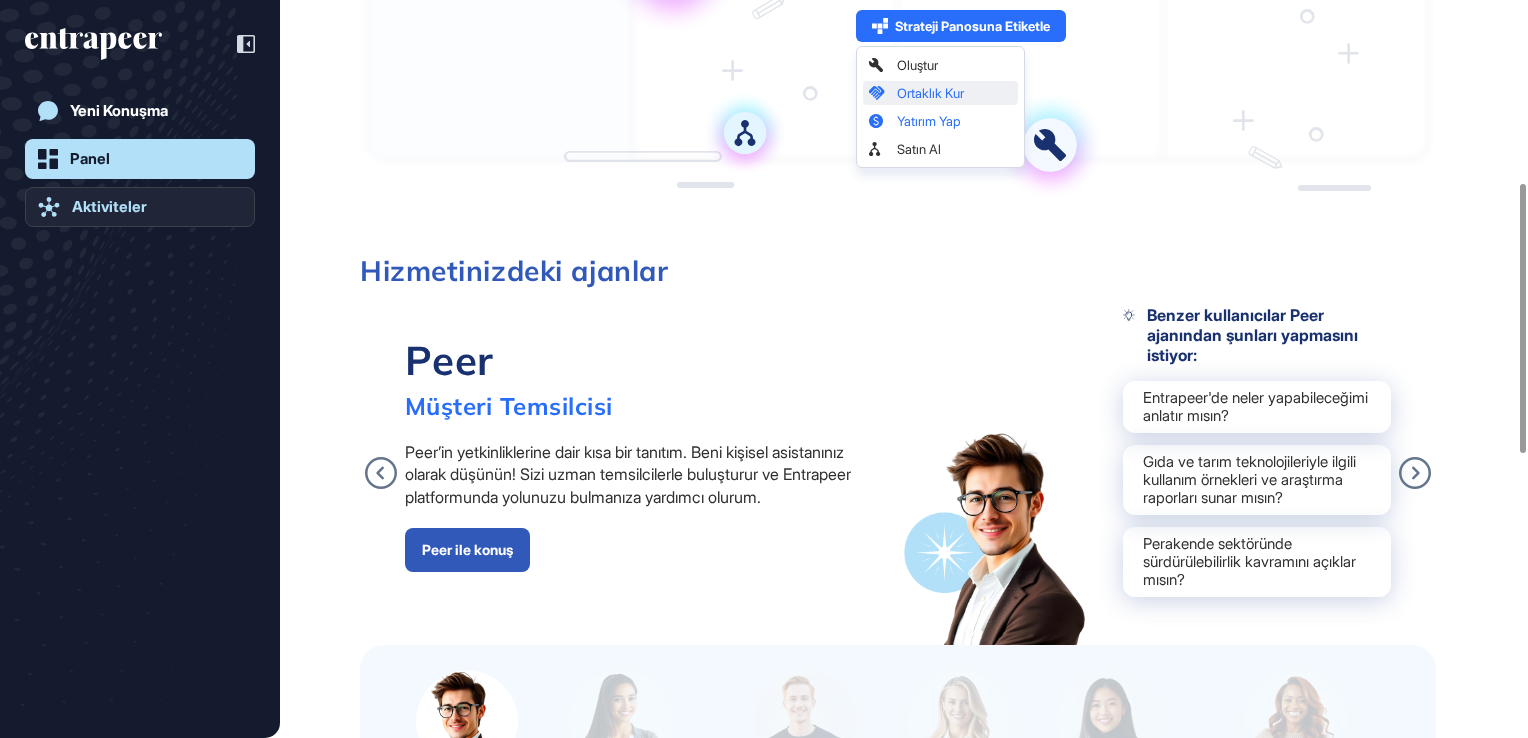 click on "Aktiviteler" at bounding box center [109, 207] 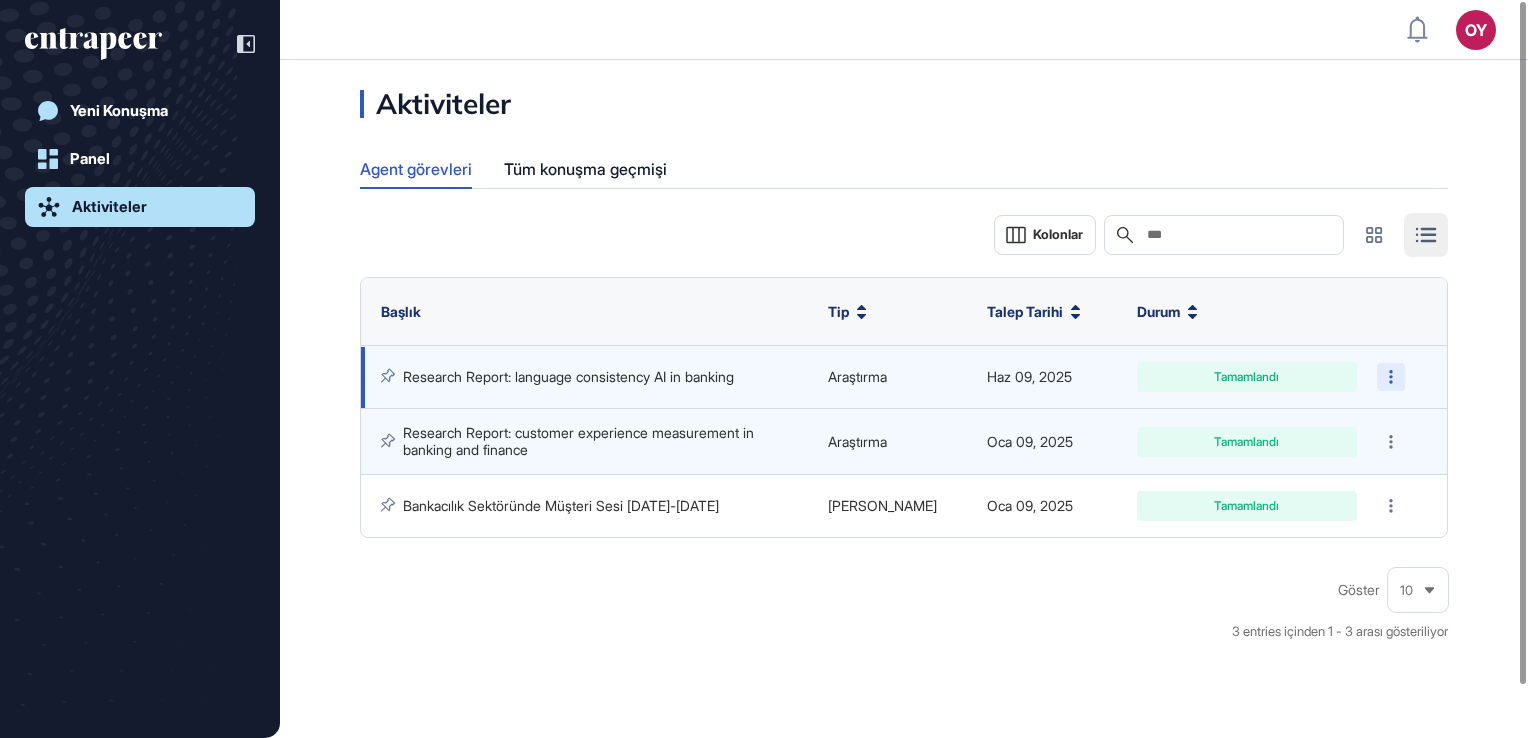 click 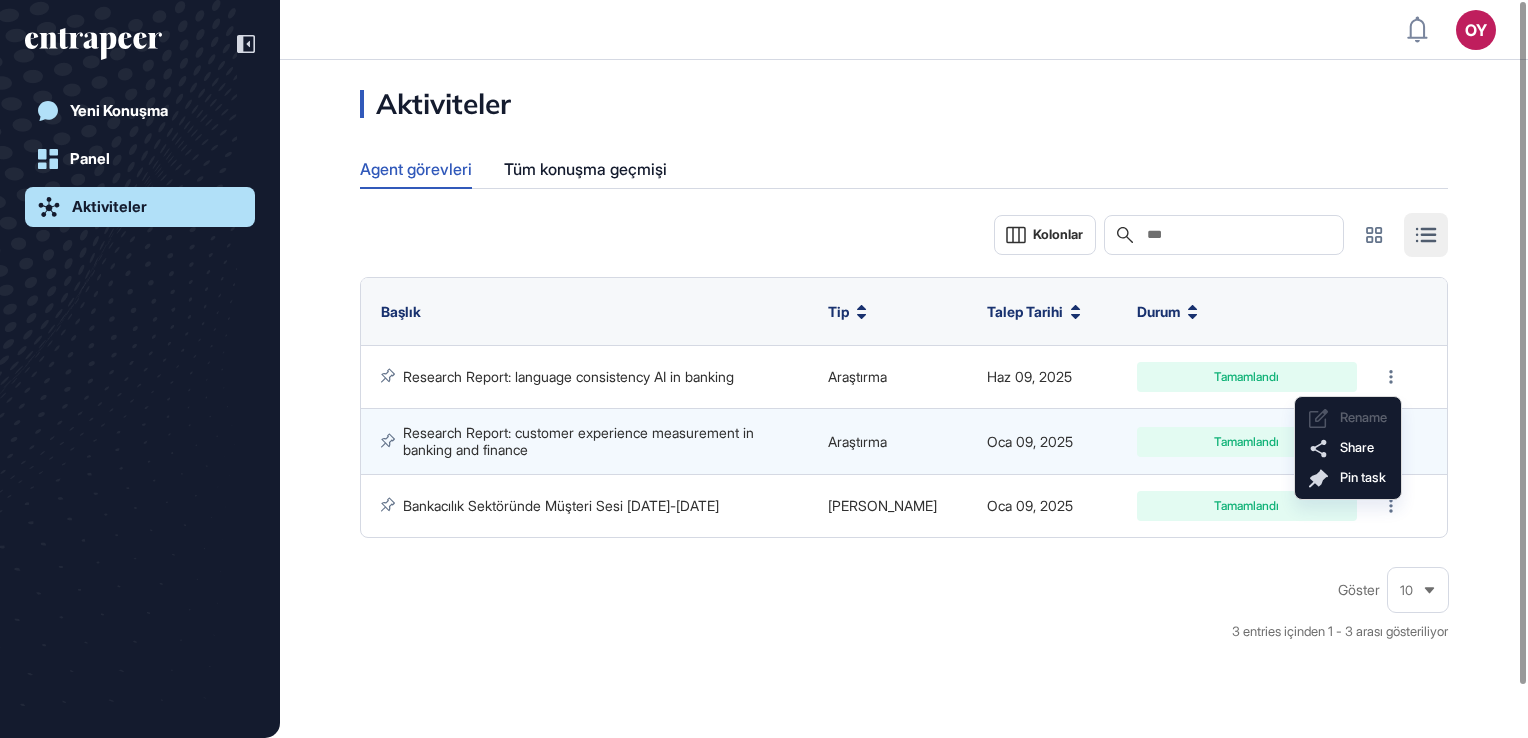 click on "Göster 10 3 entries içinden 1 - 3 arası gösteriliyor" at bounding box center [904, 616] 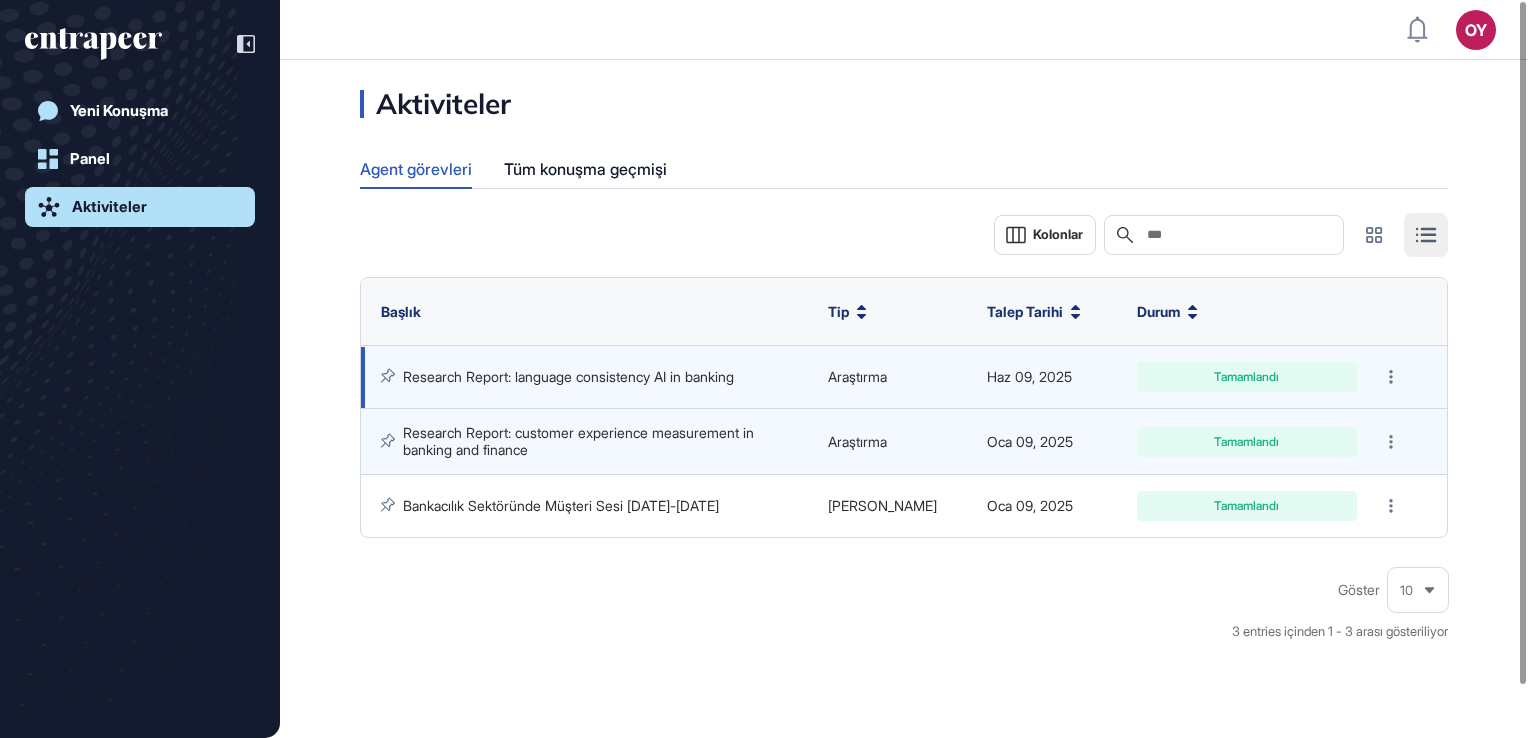 click on "Research Report: language consistency AI in banking" at bounding box center (568, 376) 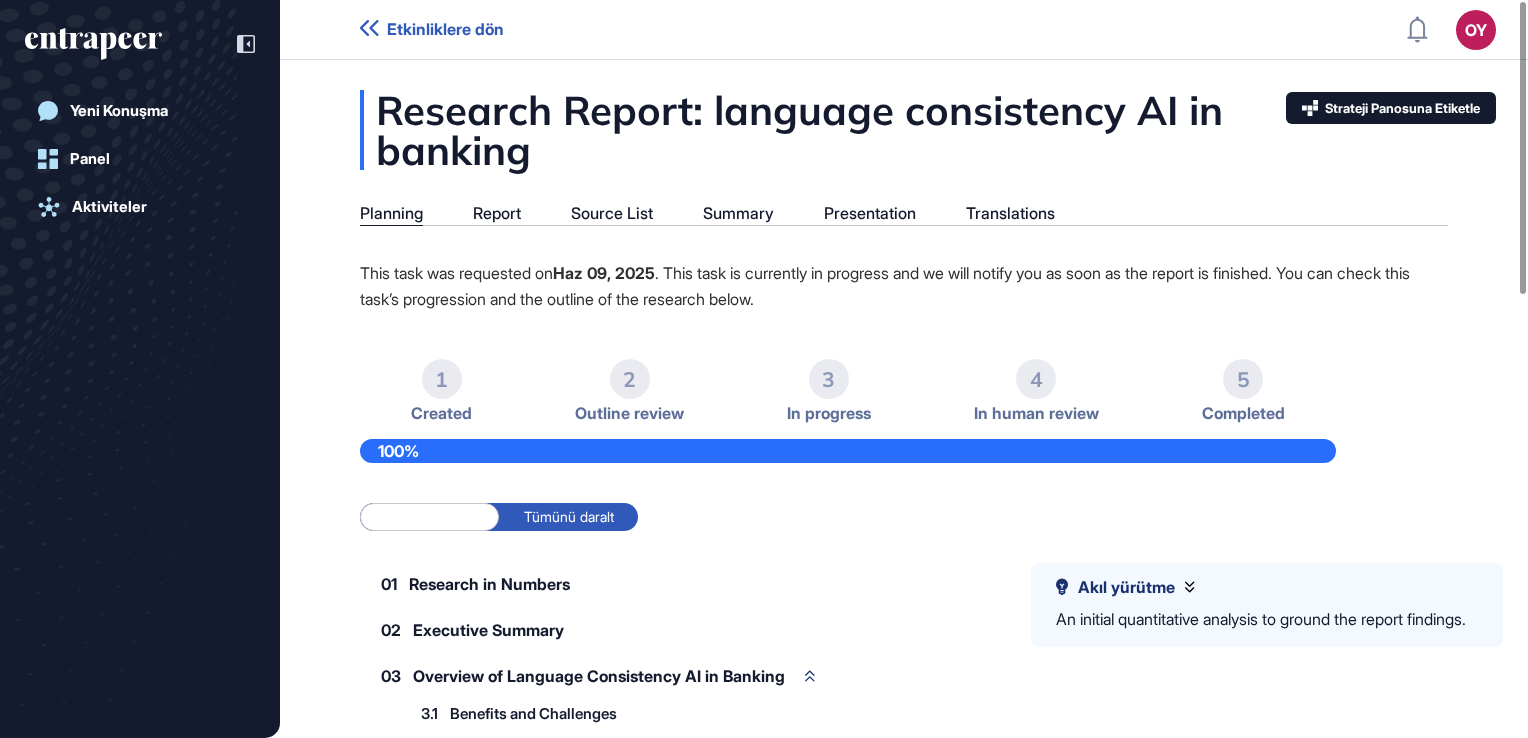 click on "This task was requested on  Haz 09, 2025 . This task is currently in progress and we will notify you as soon as the report is finished. You can check this task’s progression and the outline of the research below." at bounding box center (904, 286) 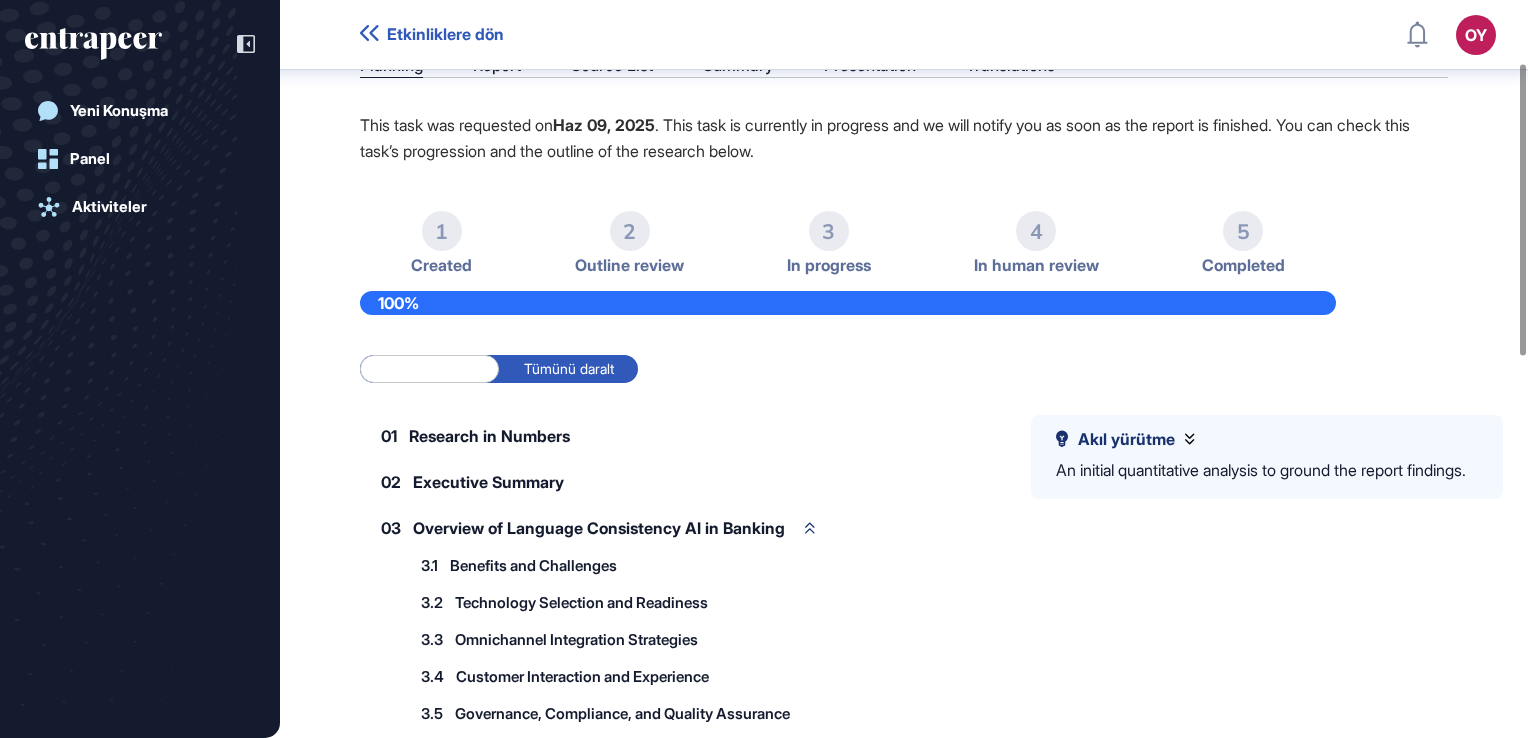 scroll, scrollTop: 23, scrollLeft: 0, axis: vertical 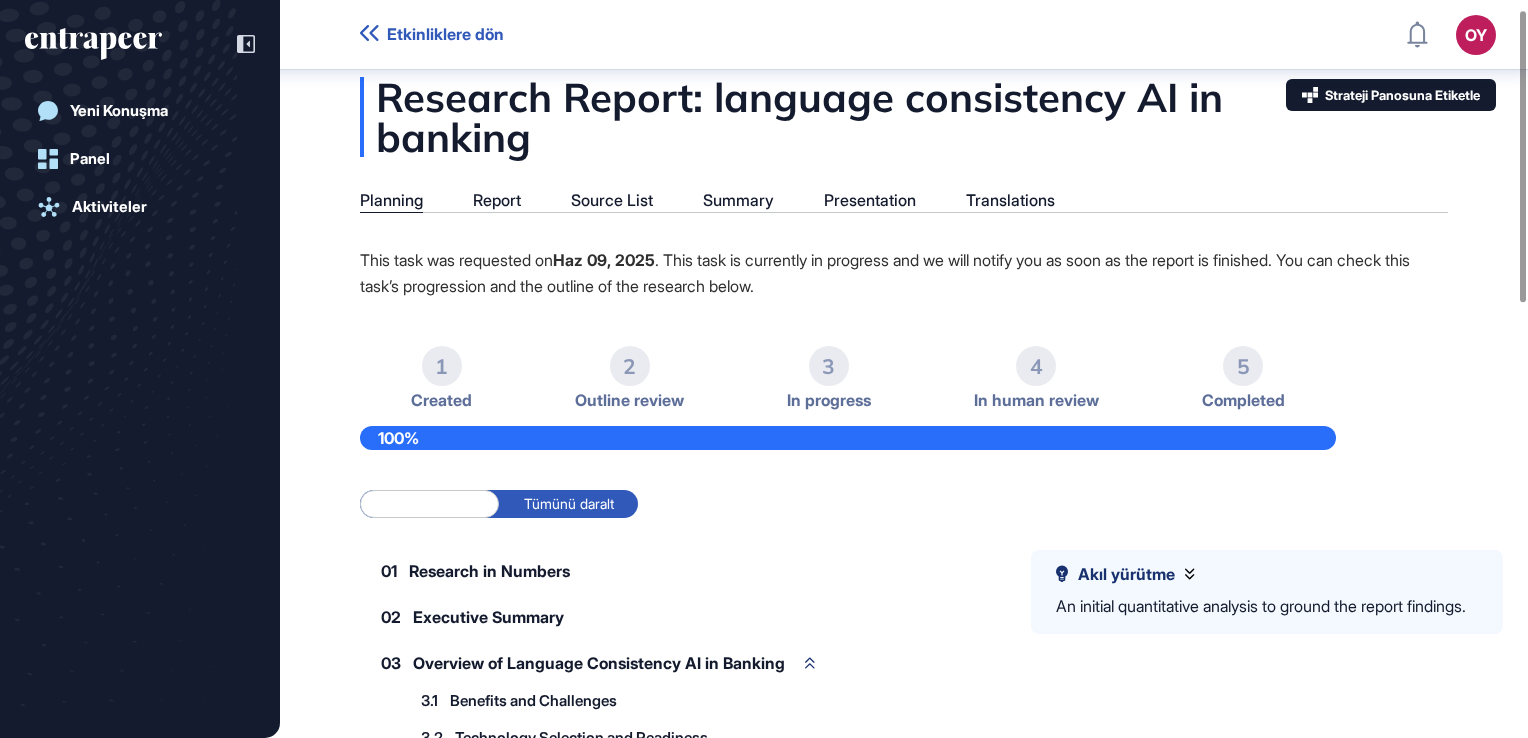 click on "Tümünü daralt" at bounding box center (568, 504) 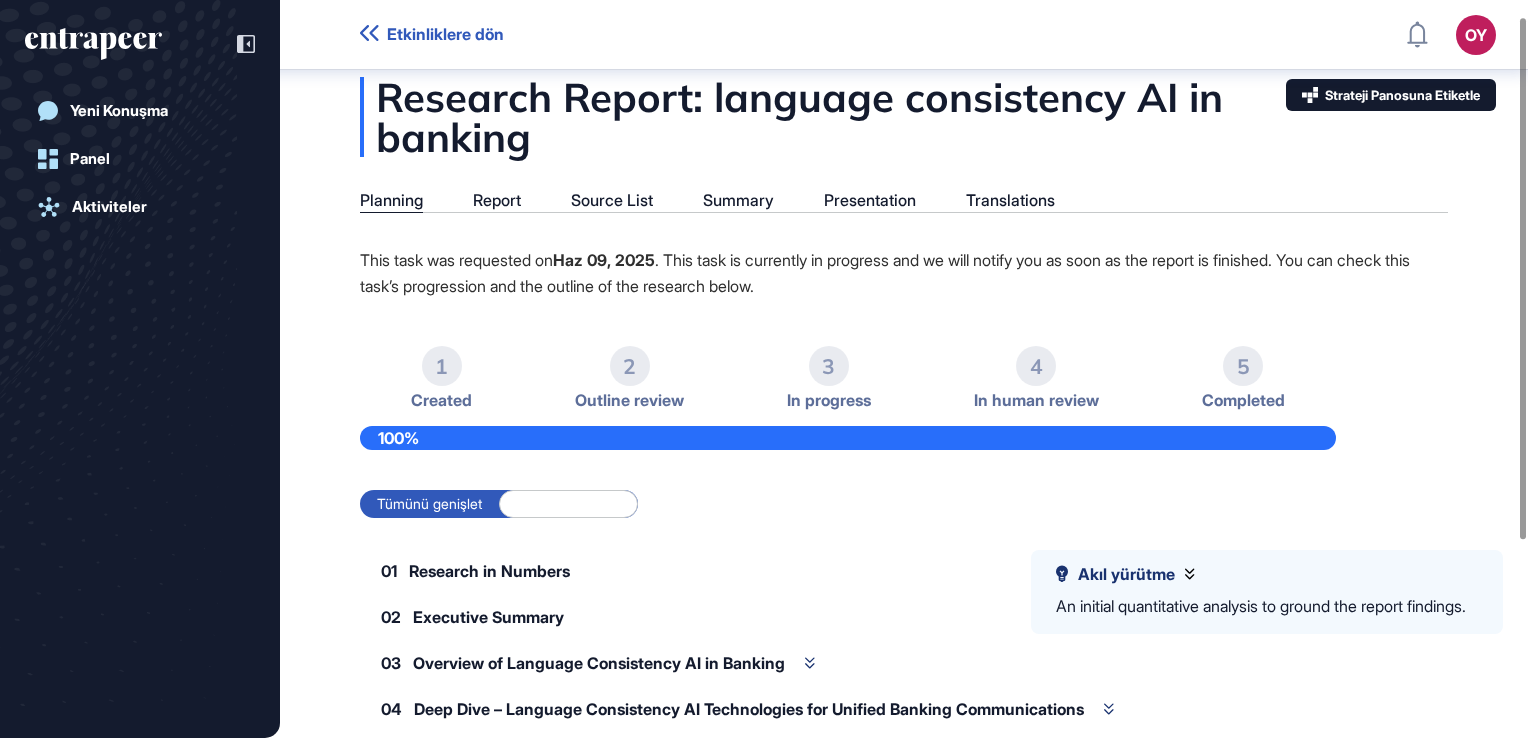 click on "1" at bounding box center [442, 366] 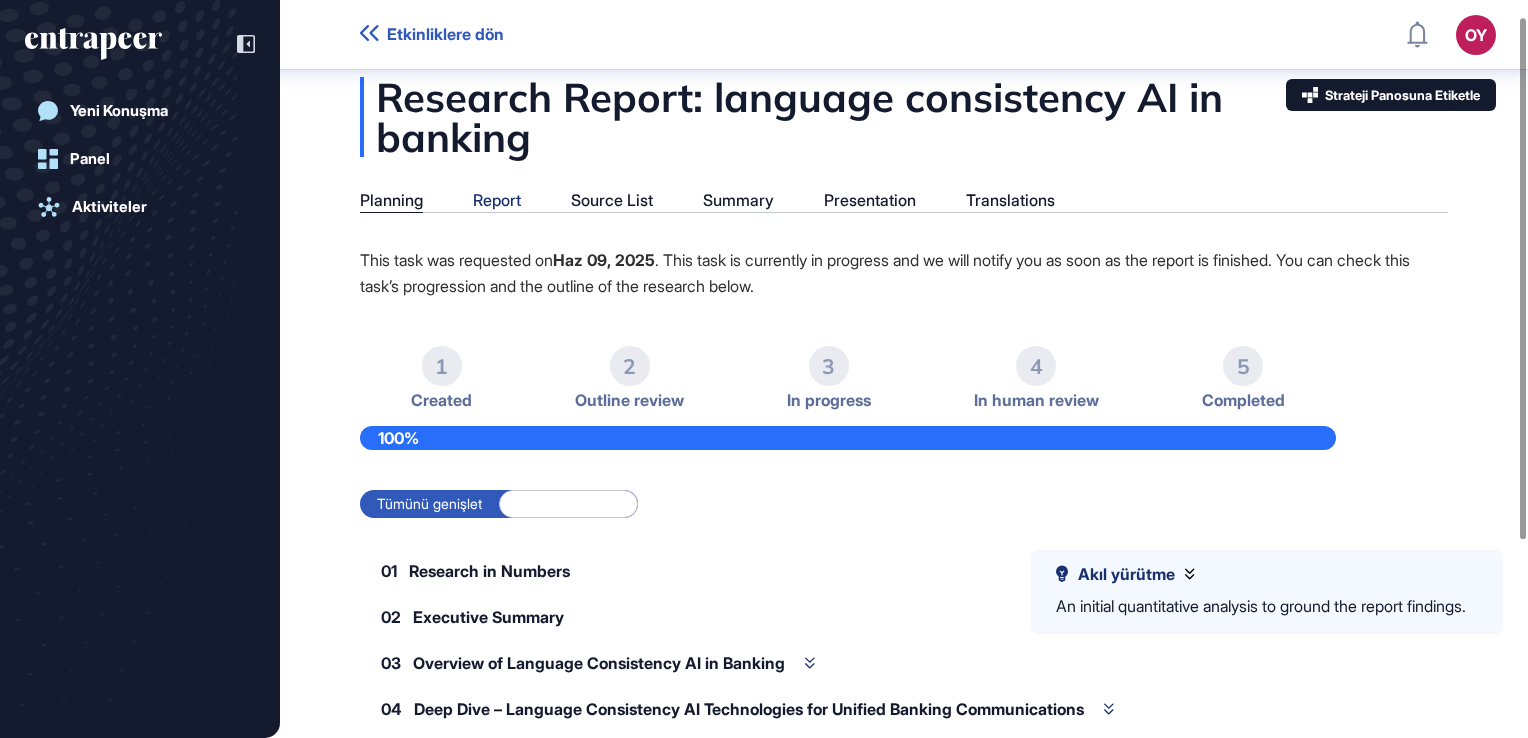 click on "Report" at bounding box center (497, 200) 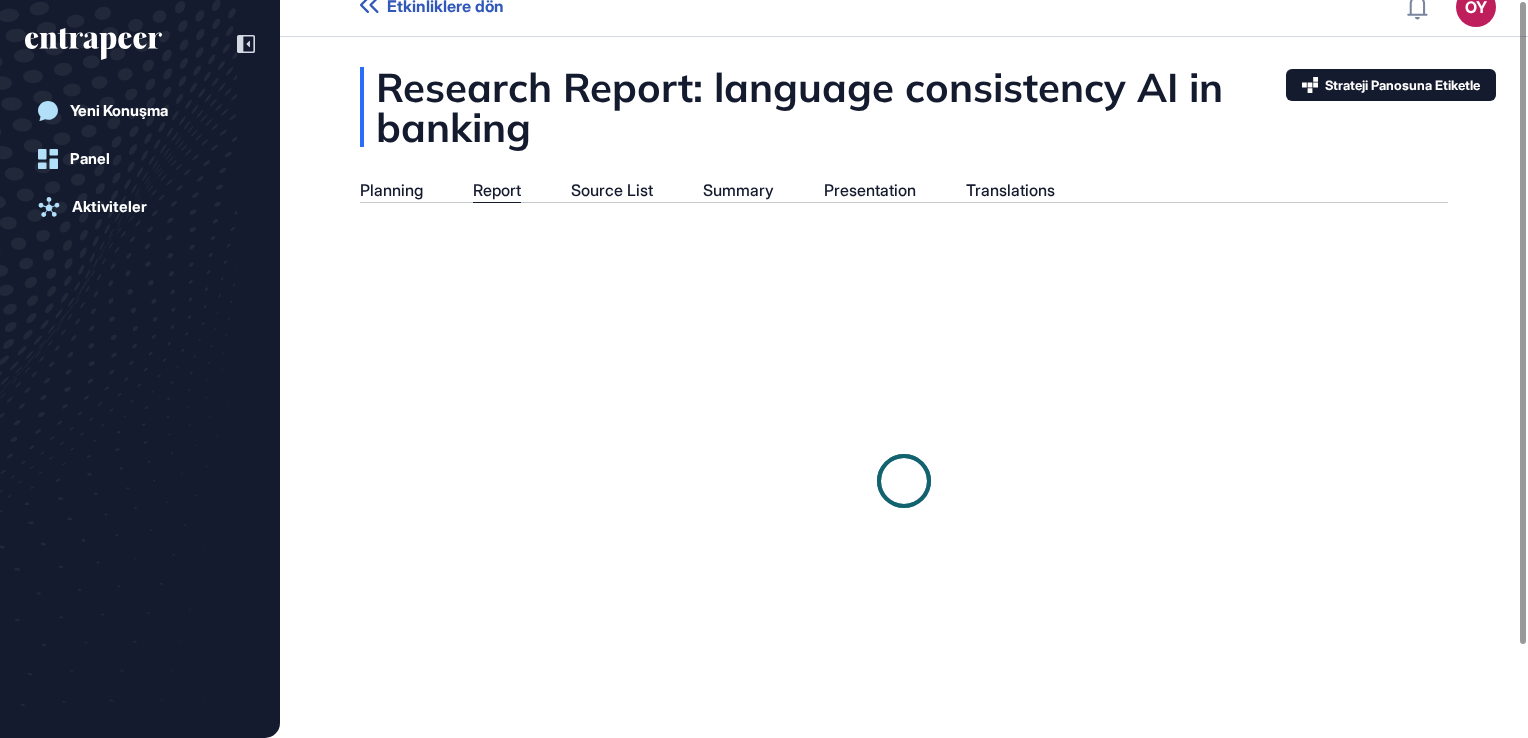 scroll, scrollTop: 0, scrollLeft: 0, axis: both 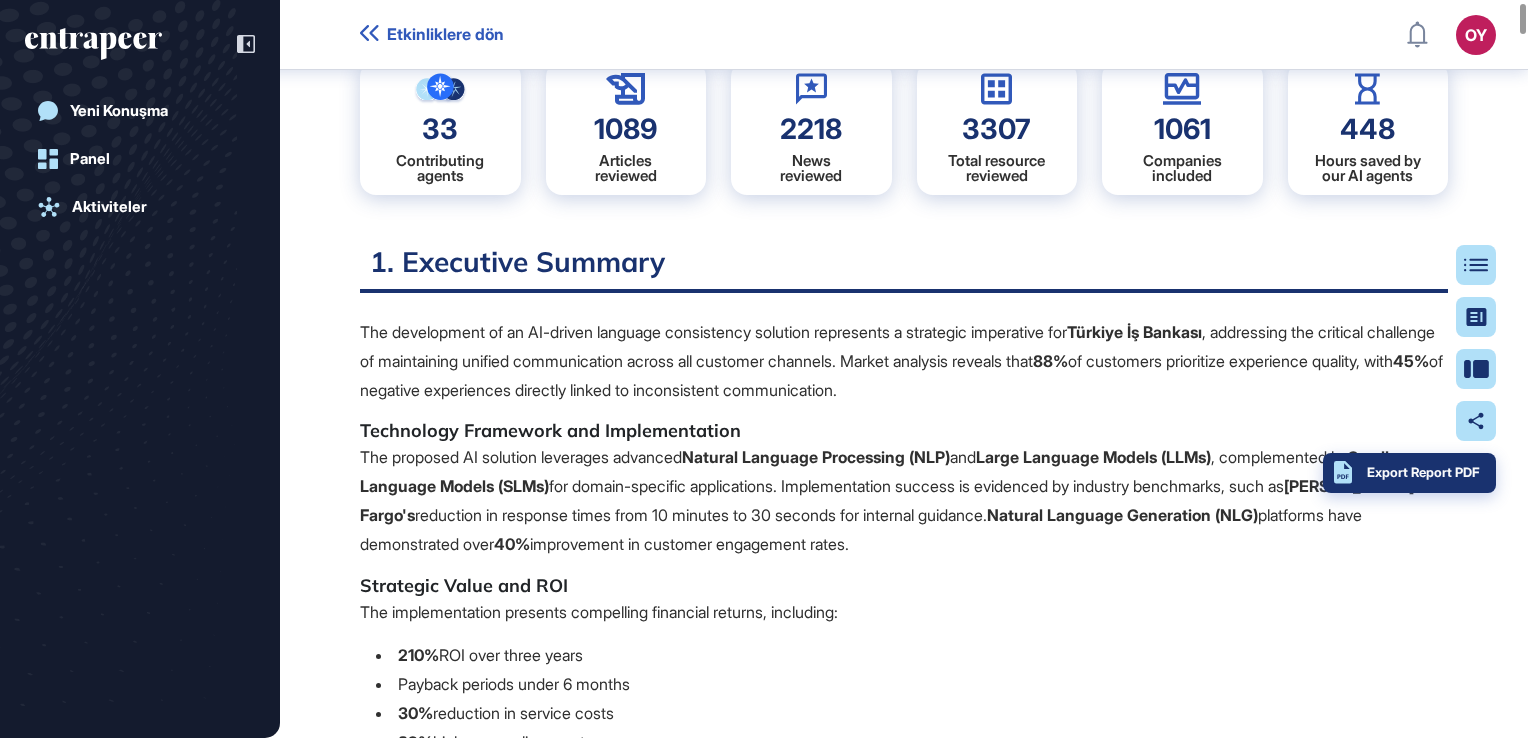 click on "Export Report PDF" at bounding box center [1409, 473] 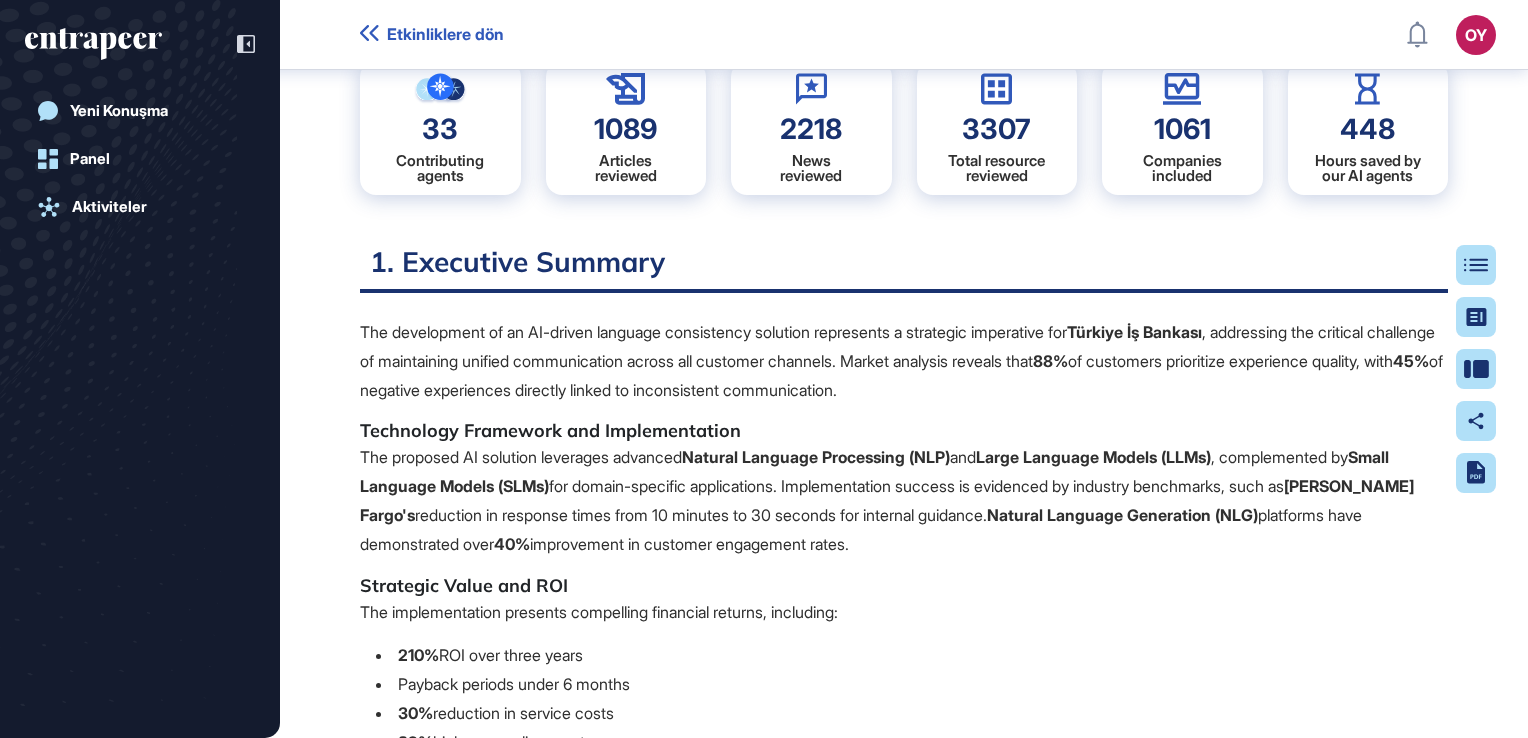 click on "The implementation presents compelling financial returns, including:" at bounding box center (904, 612) 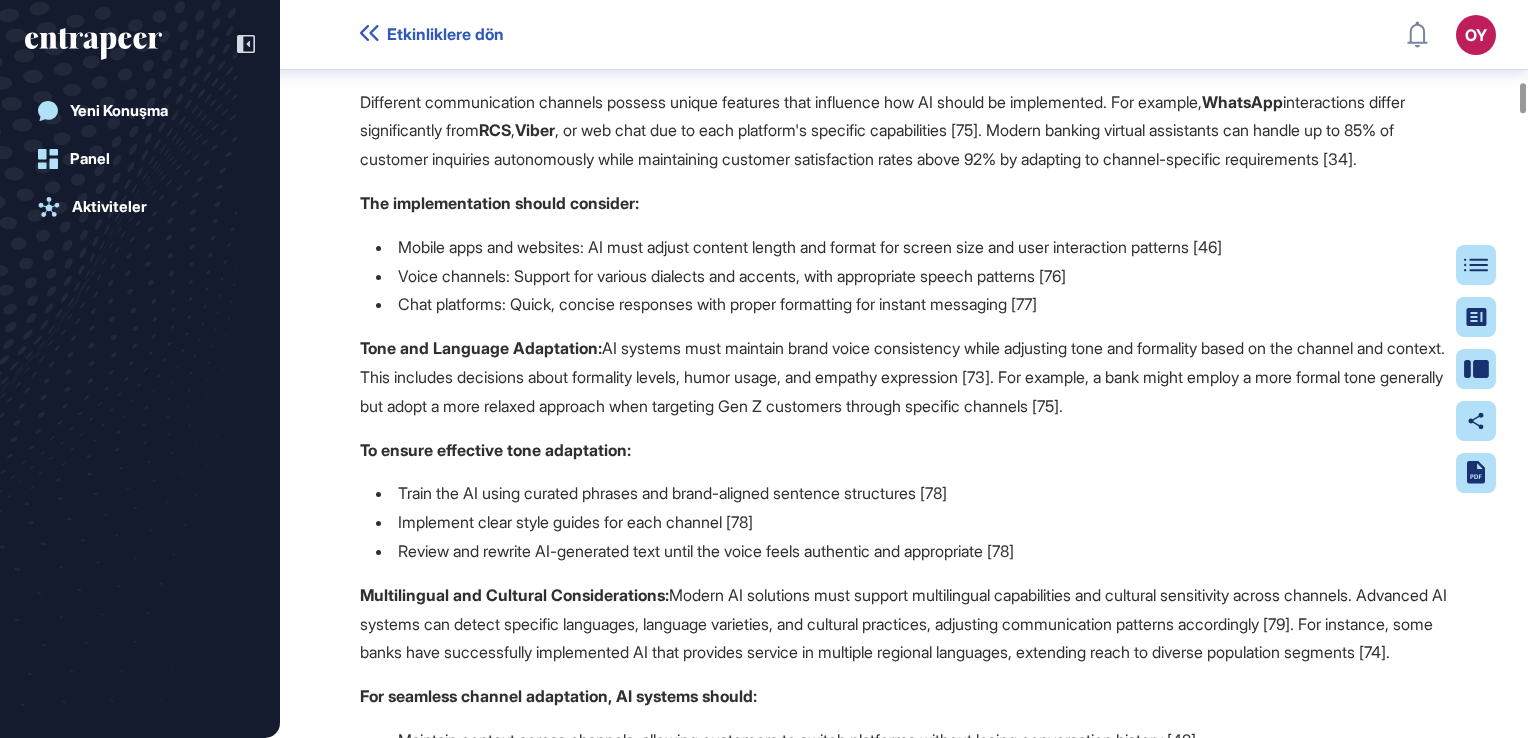 scroll, scrollTop: 13312, scrollLeft: 0, axis: vertical 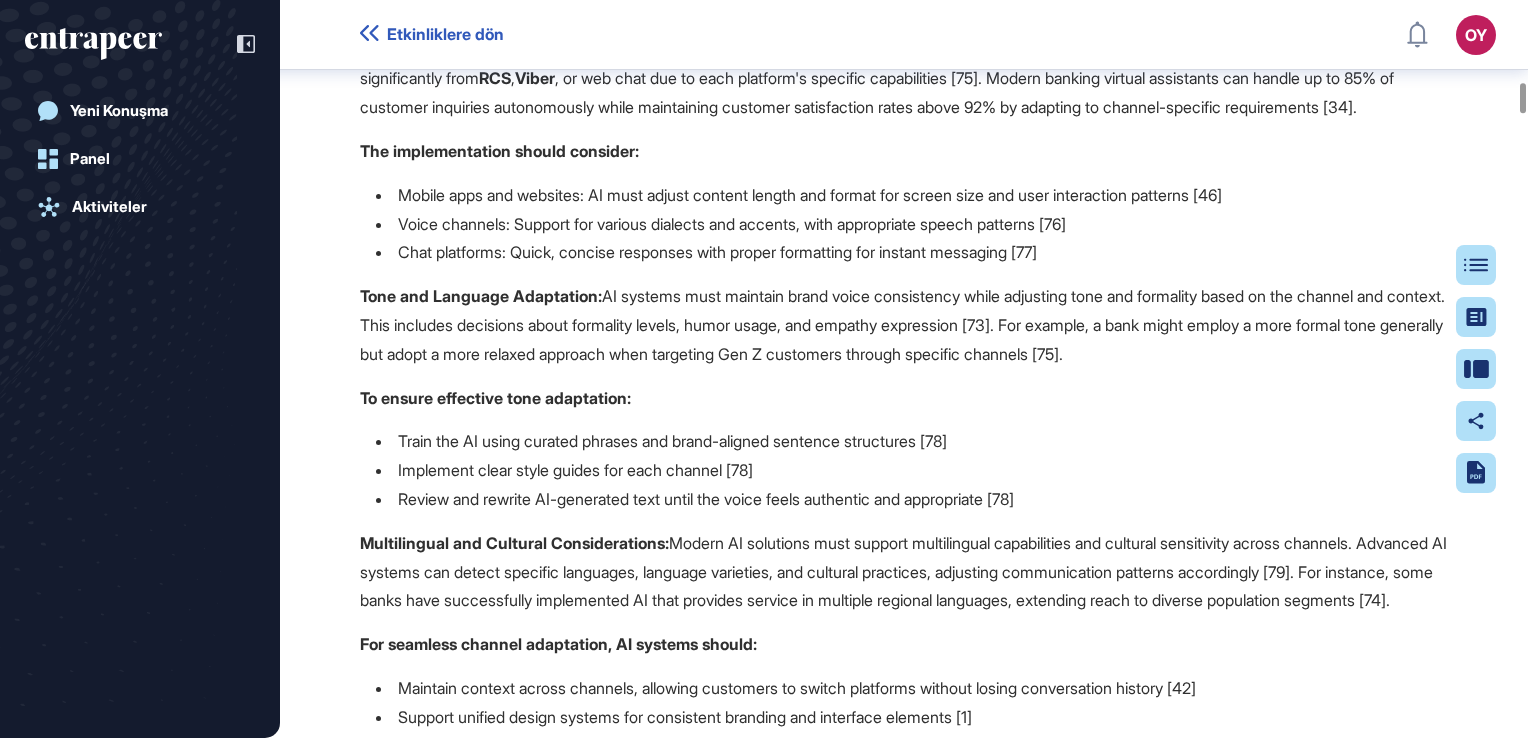 drag, startPoint x: 804, startPoint y: 259, endPoint x: 788, endPoint y: 256, distance: 16.27882 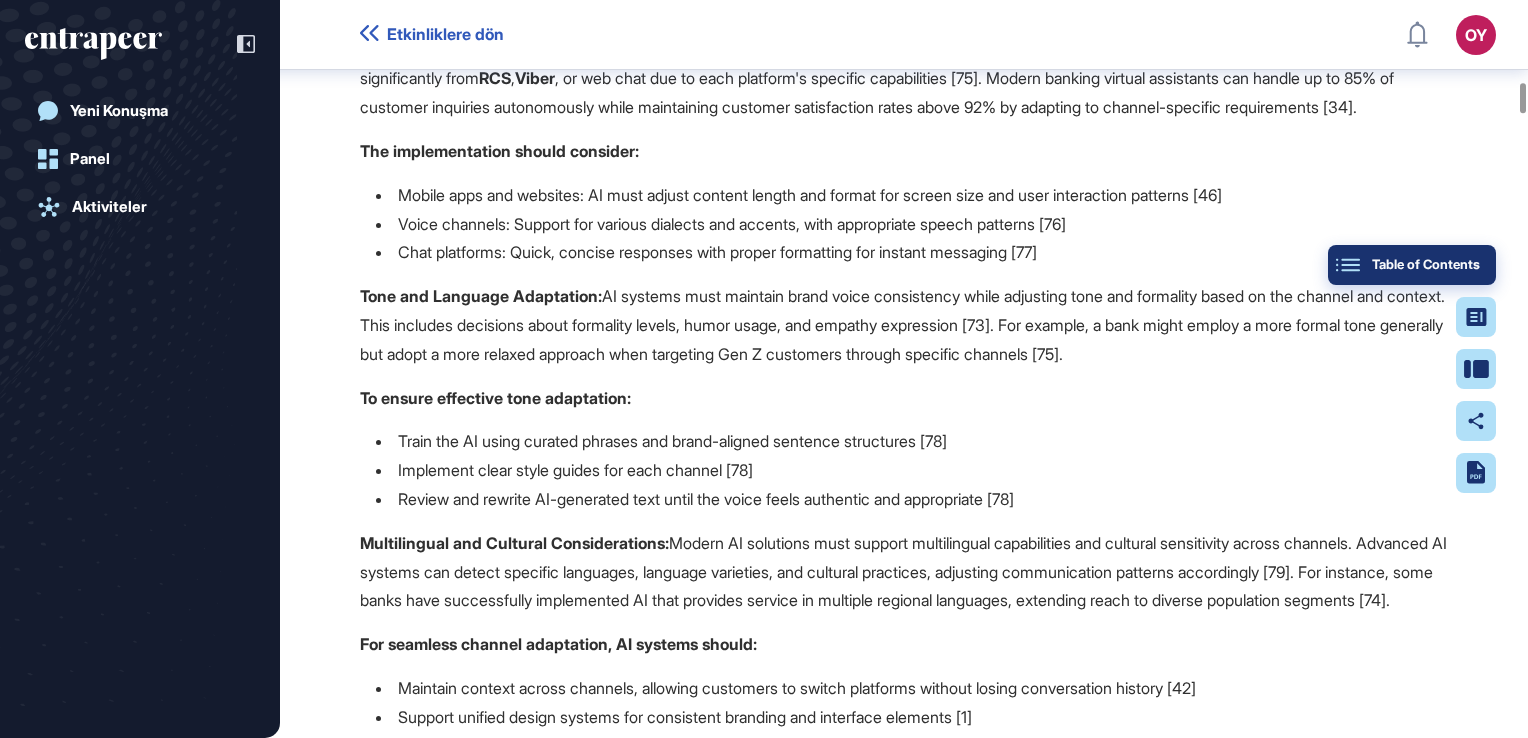 click on "Table of Contents" 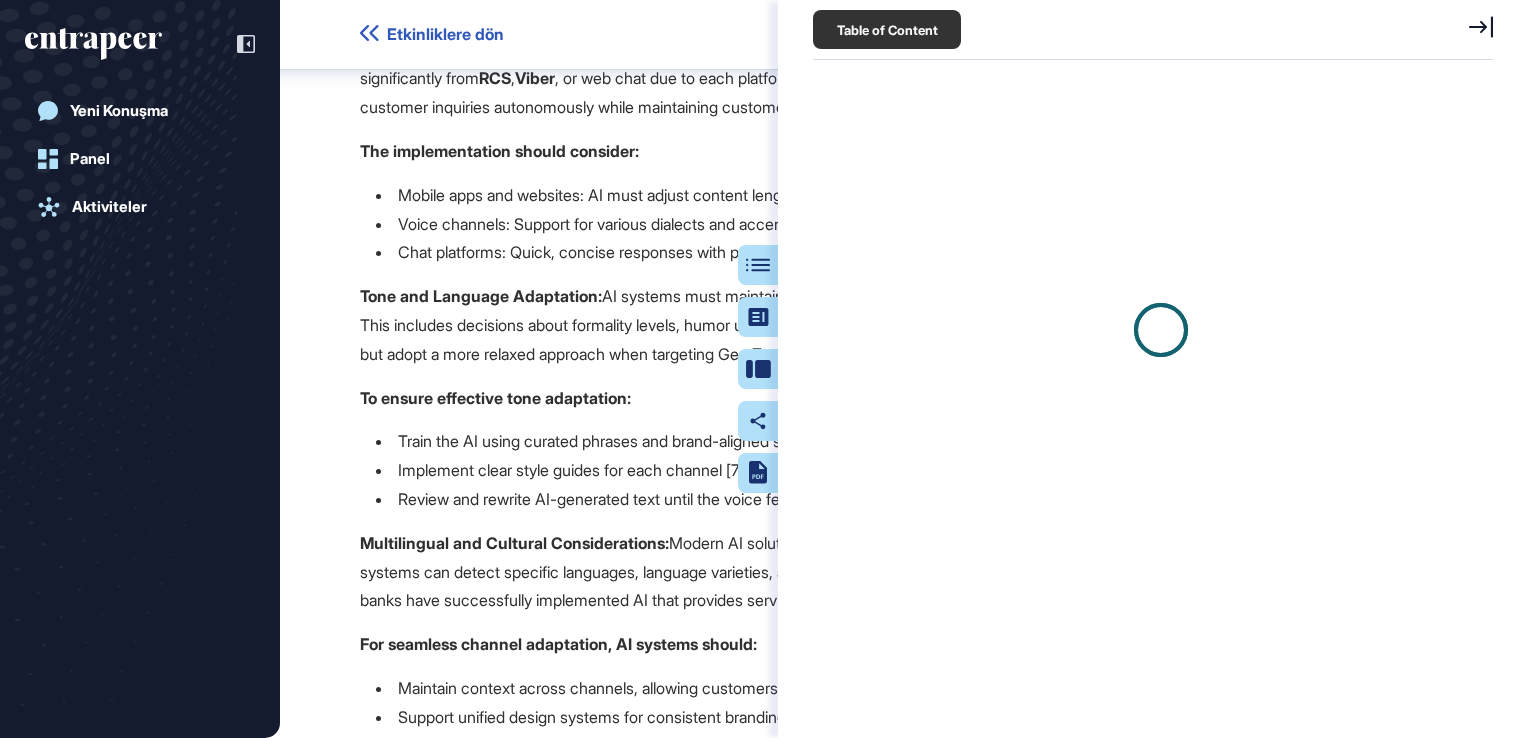 scroll, scrollTop: 638, scrollLeft: 684, axis: both 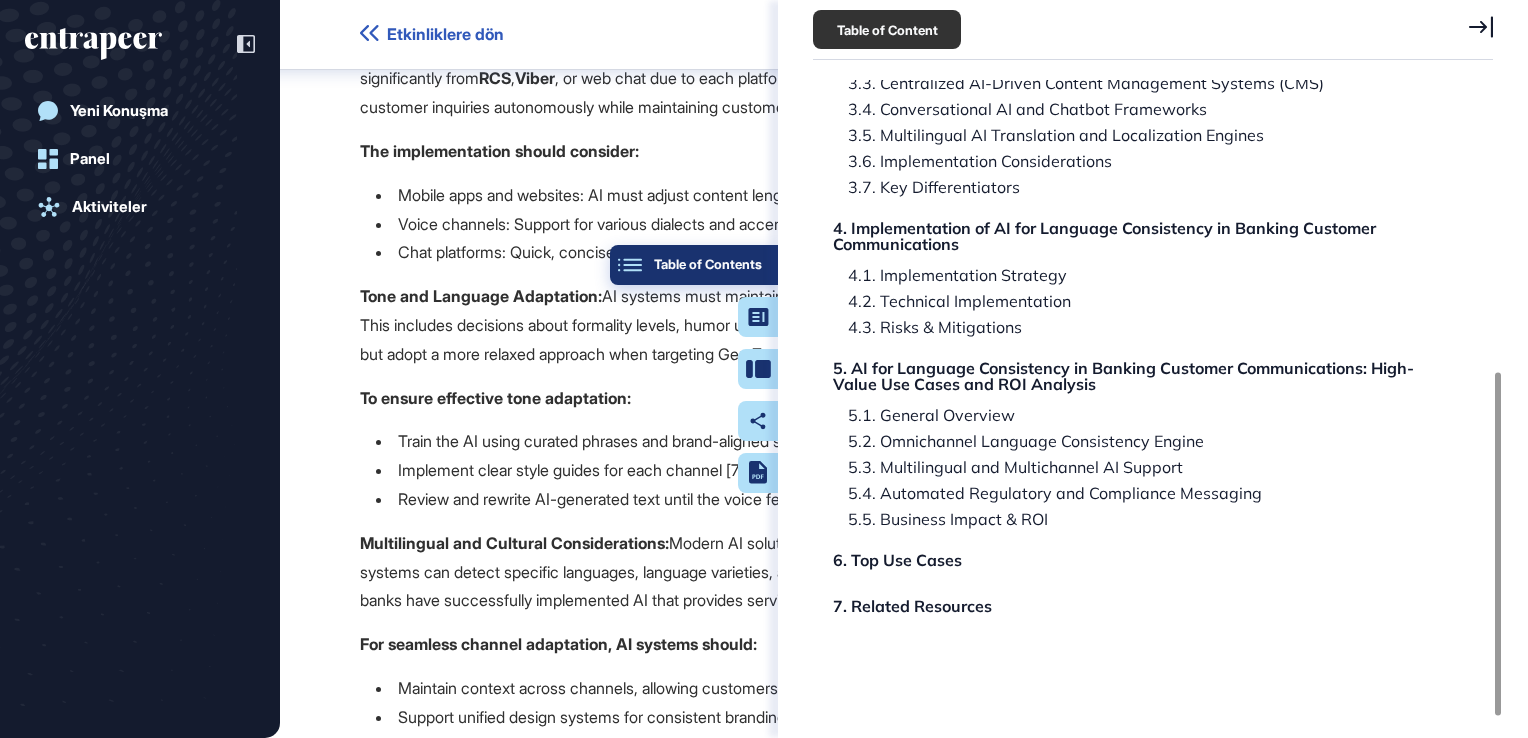 click on "Table of Contents" 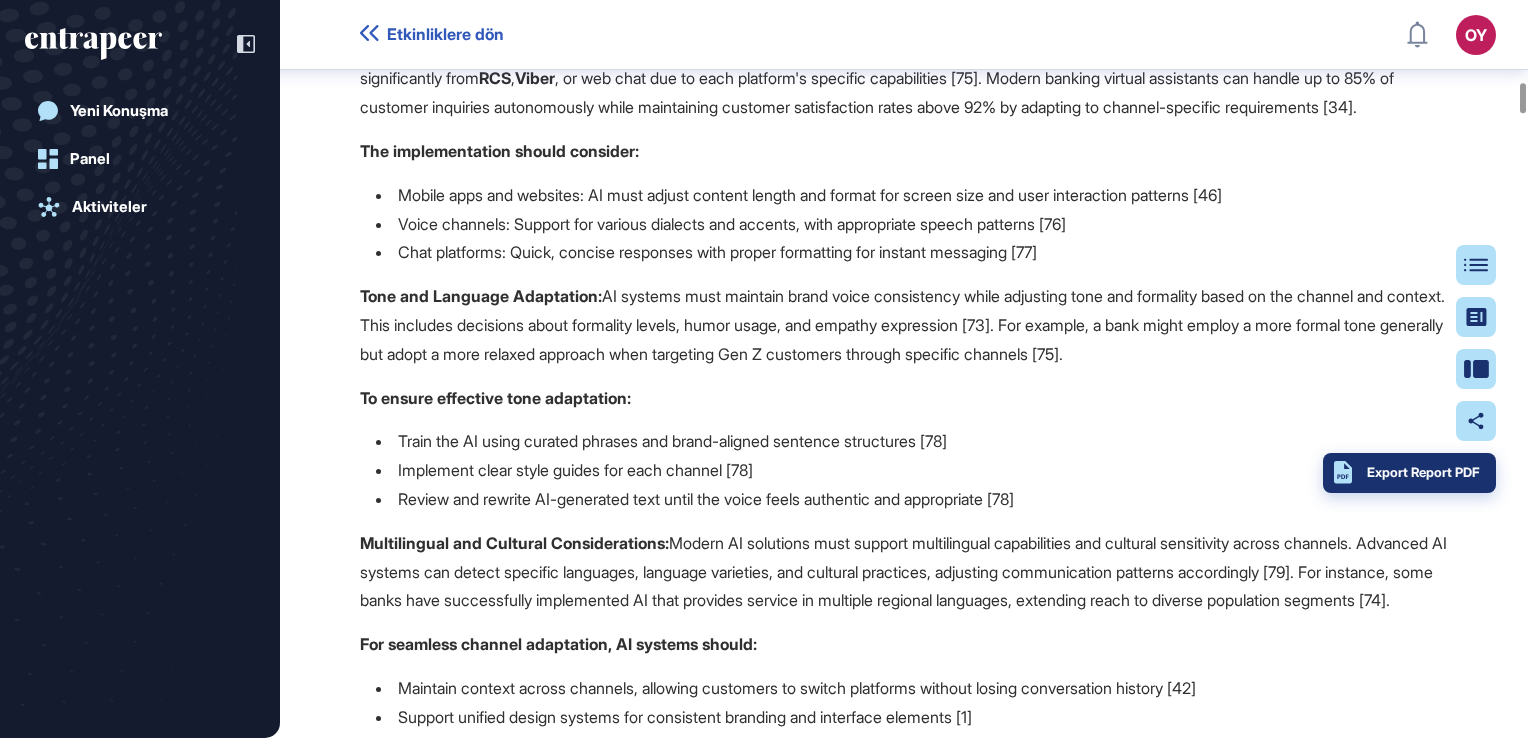 click on "Export Report PDF" 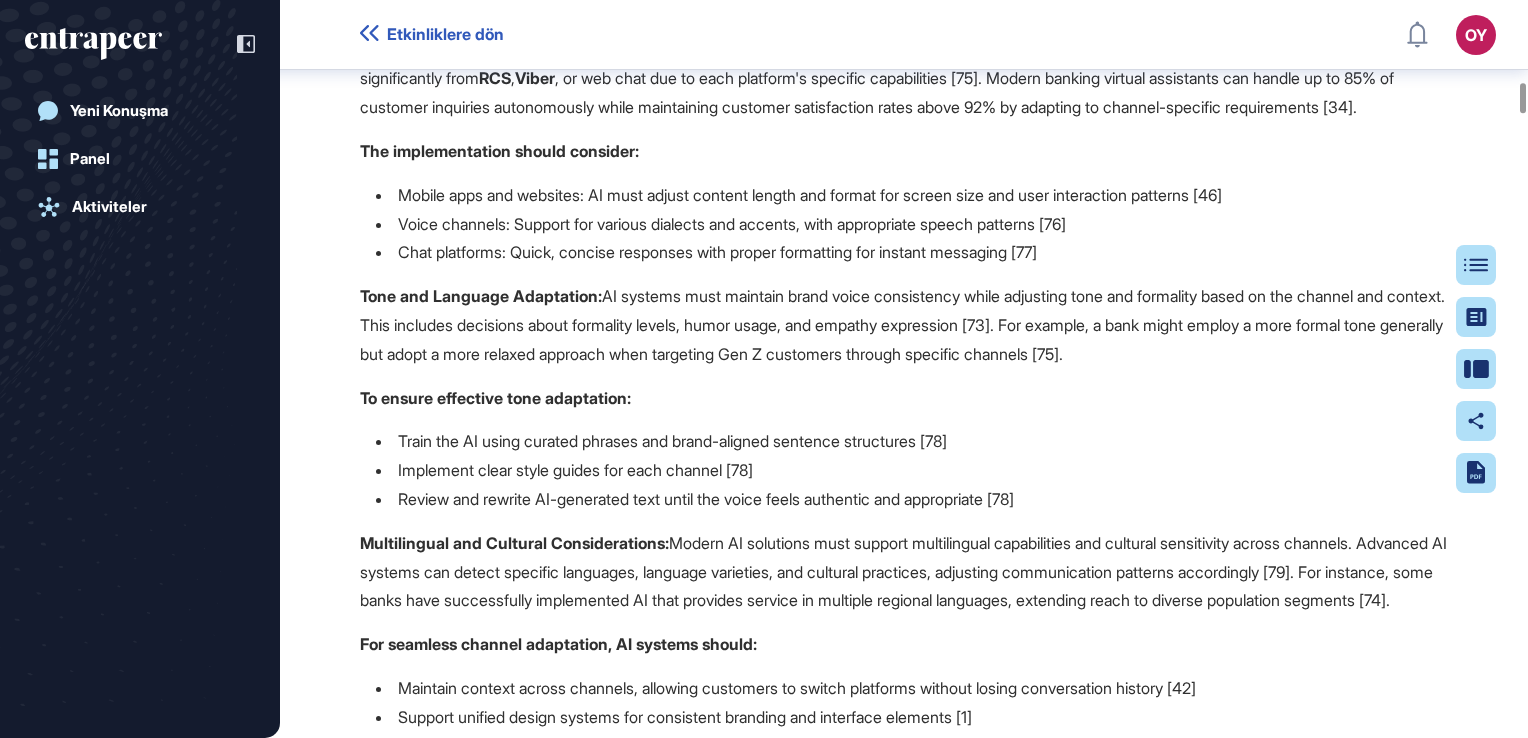 type 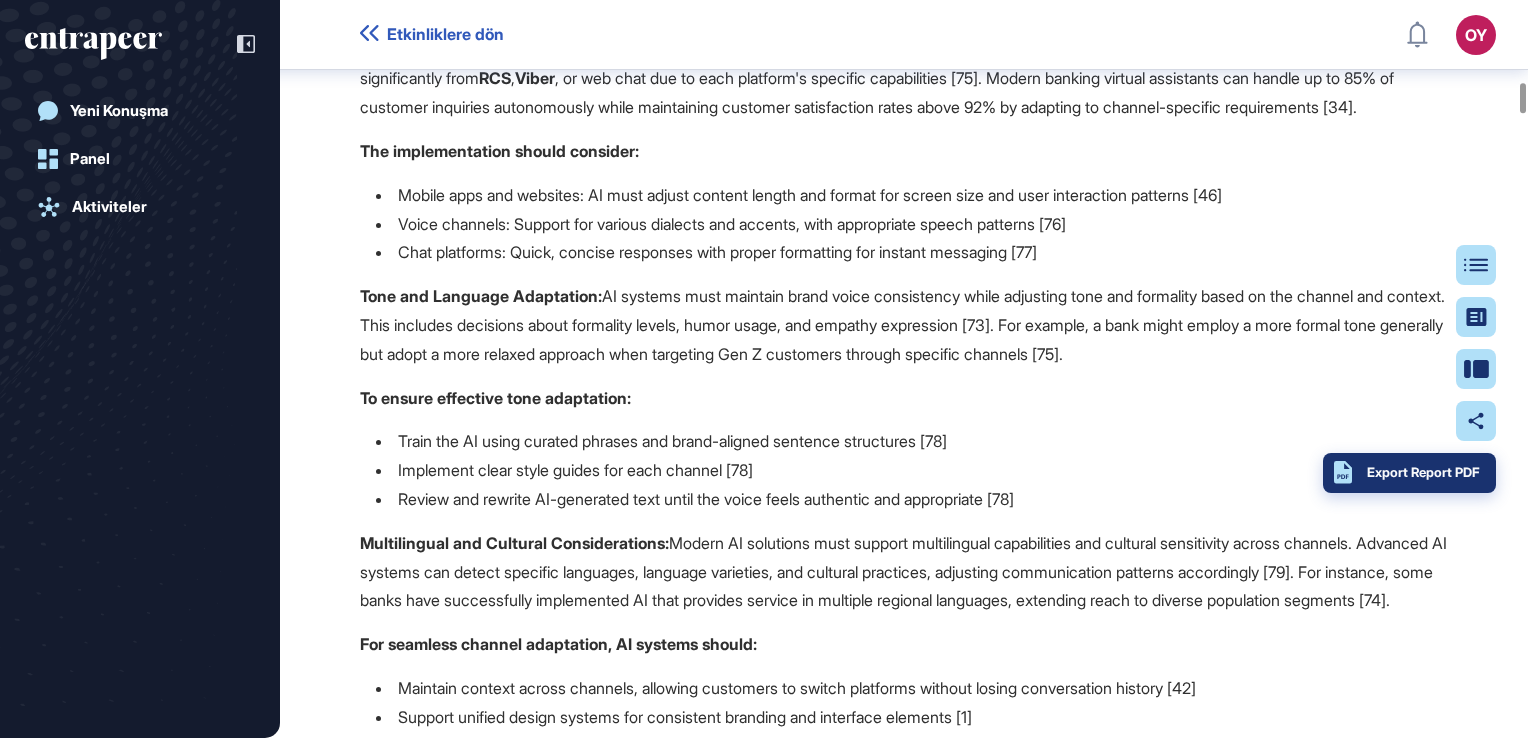click on "Export Report PDF" at bounding box center [1409, 473] 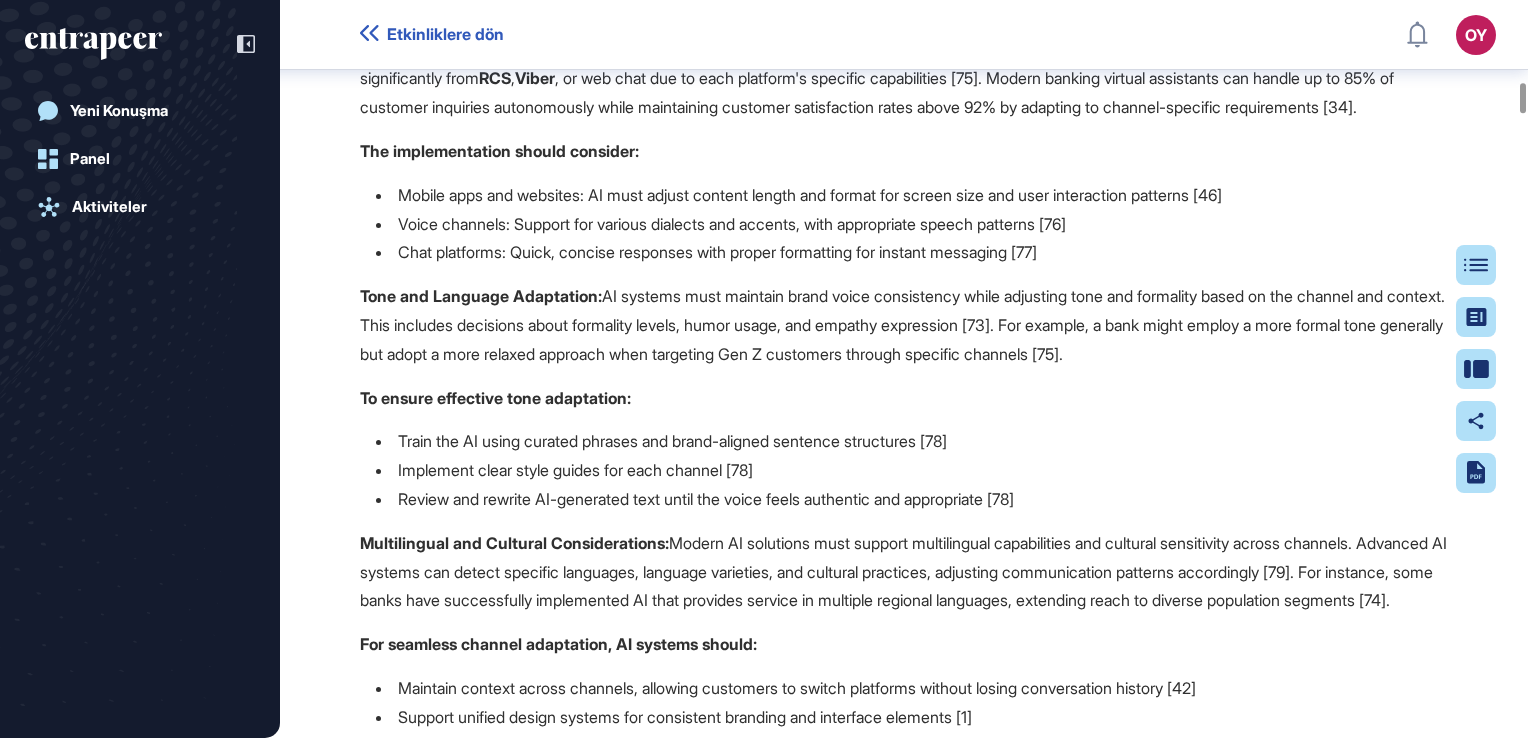 click at bounding box center (904, -263) 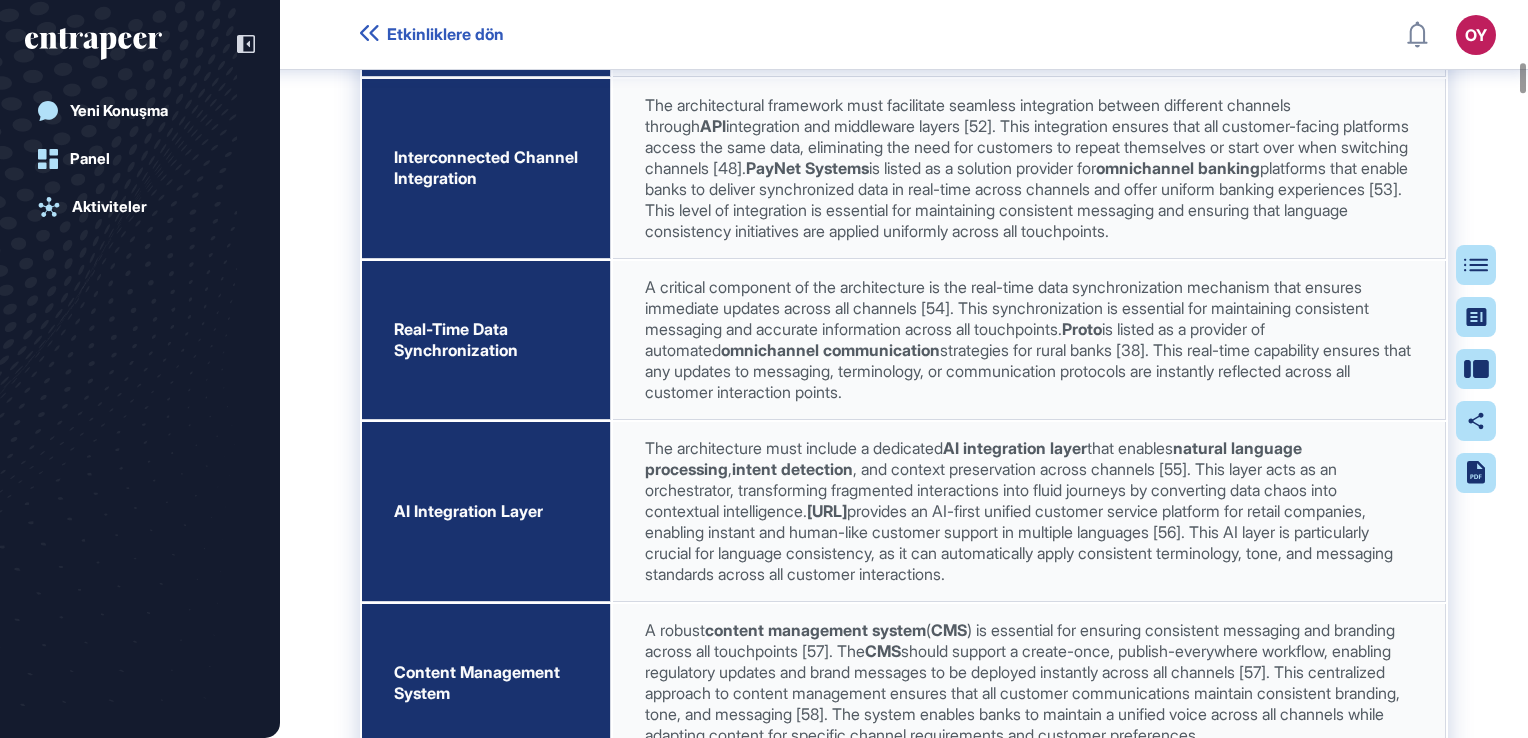 scroll, scrollTop: 9512, scrollLeft: 0, axis: vertical 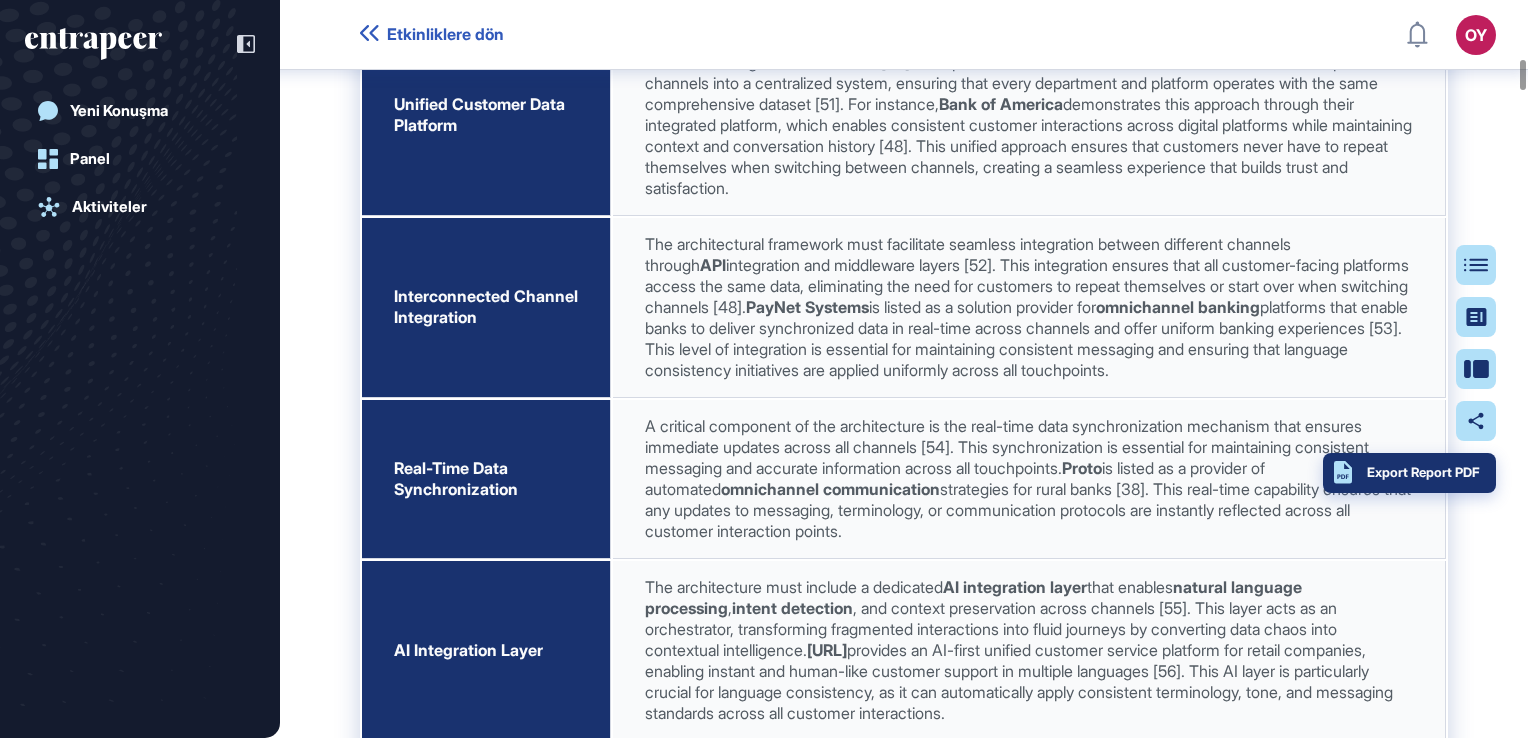 click on "Export Report PDF" 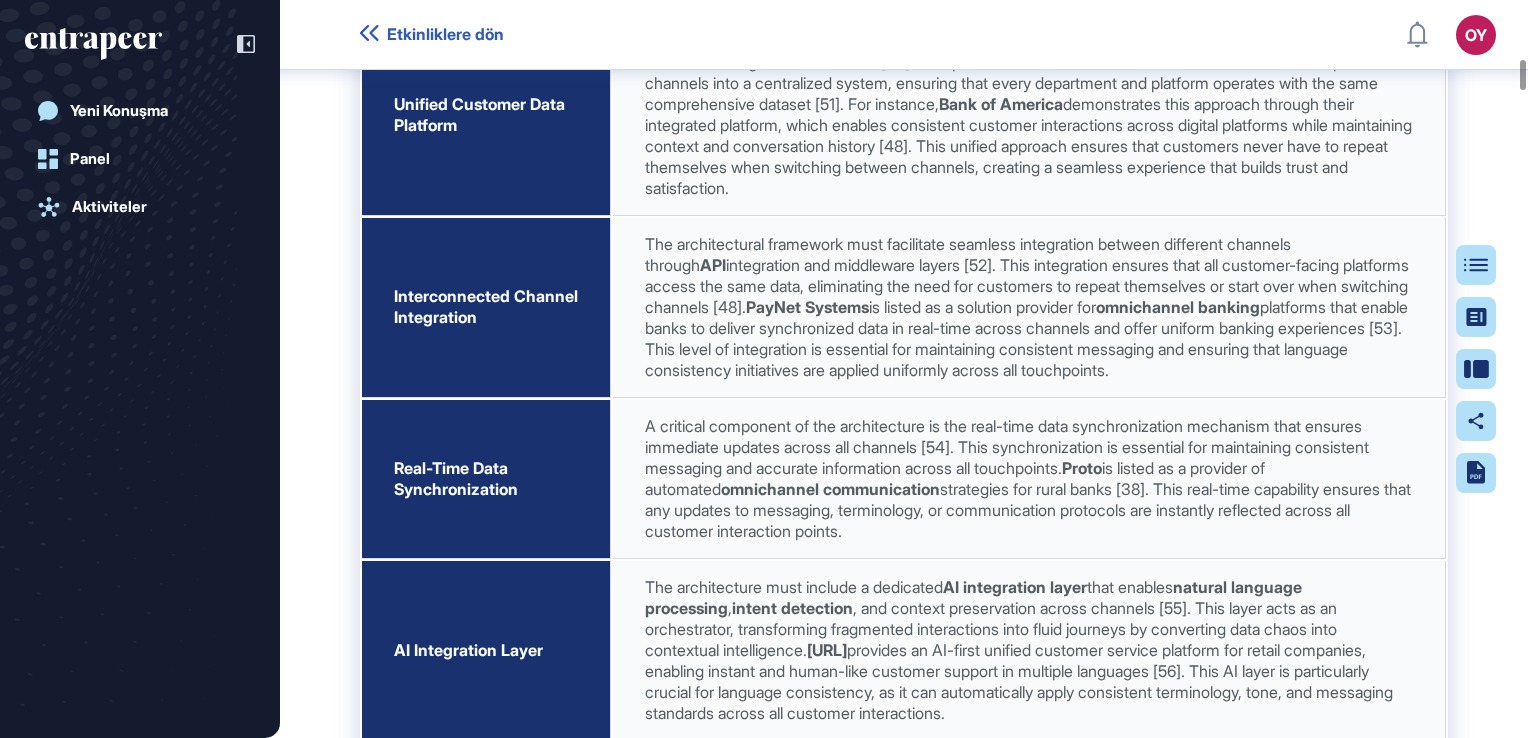 click on "The architecture comprises several key components that work together to ensure consistent communication across all banking touchpoints. These components form an interconnected ecosystem that enables banks to deliver personalized, contextual experiences while maintaining operational efficiency and regulatory compliance." at bounding box center [904, -122] 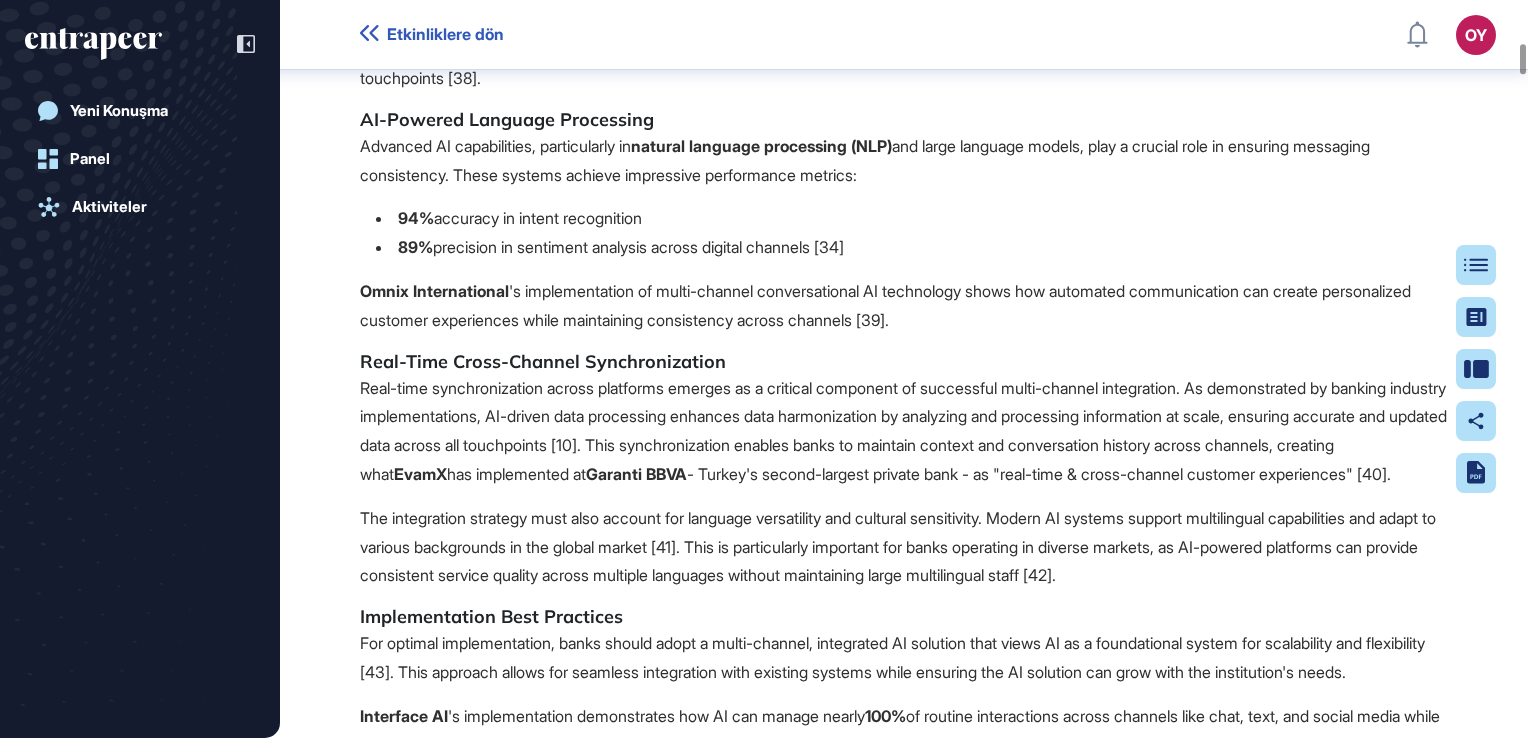 scroll, scrollTop: 6912, scrollLeft: 0, axis: vertical 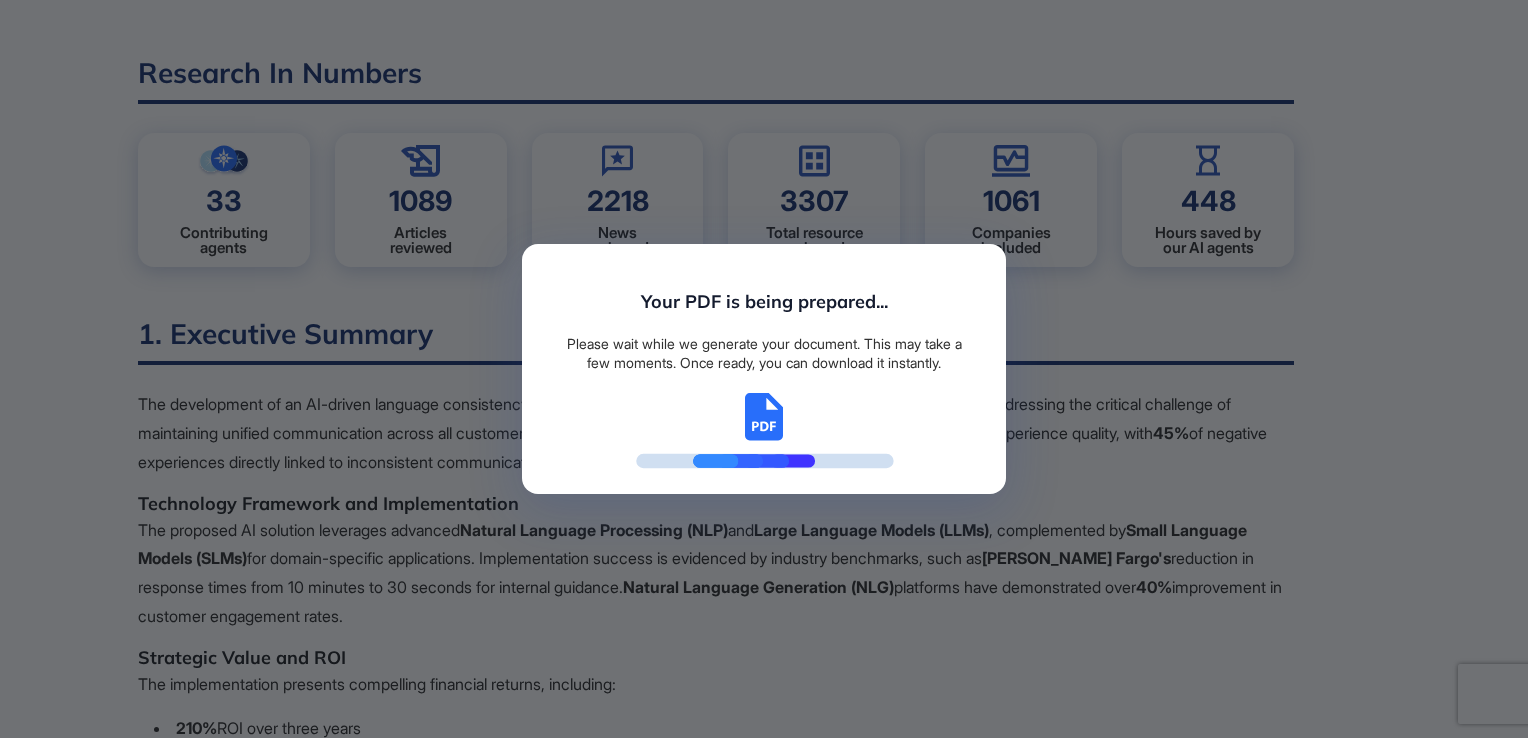 click on "Your PDF is being prepared... Please wait while we generate your document. This may take a few moments. Once ready, you can download it instantly." at bounding box center [764, 369] 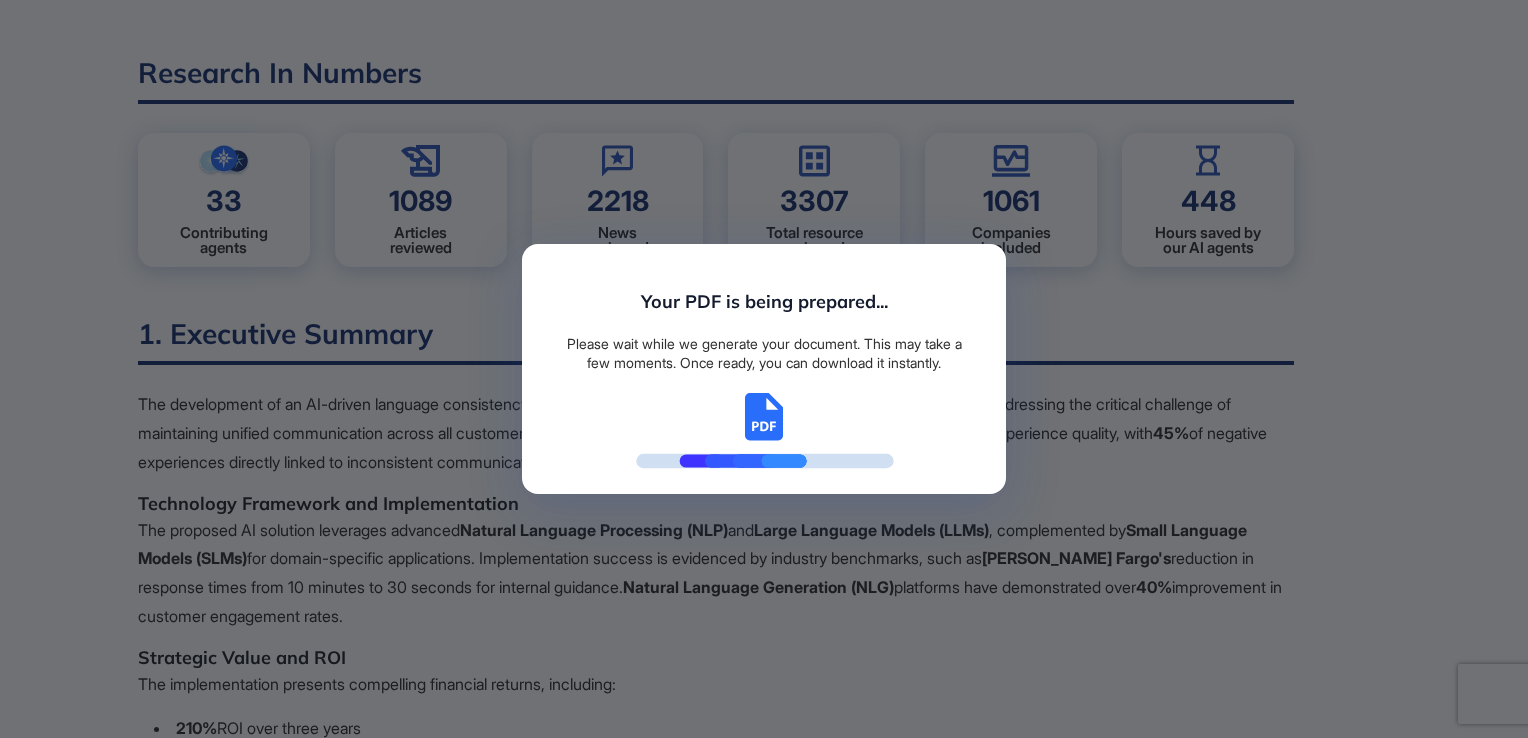 click on "Your PDF is being prepared... Please wait while we generate your document. This may take a few moments. Once ready, you can download it instantly." at bounding box center (764, 369) 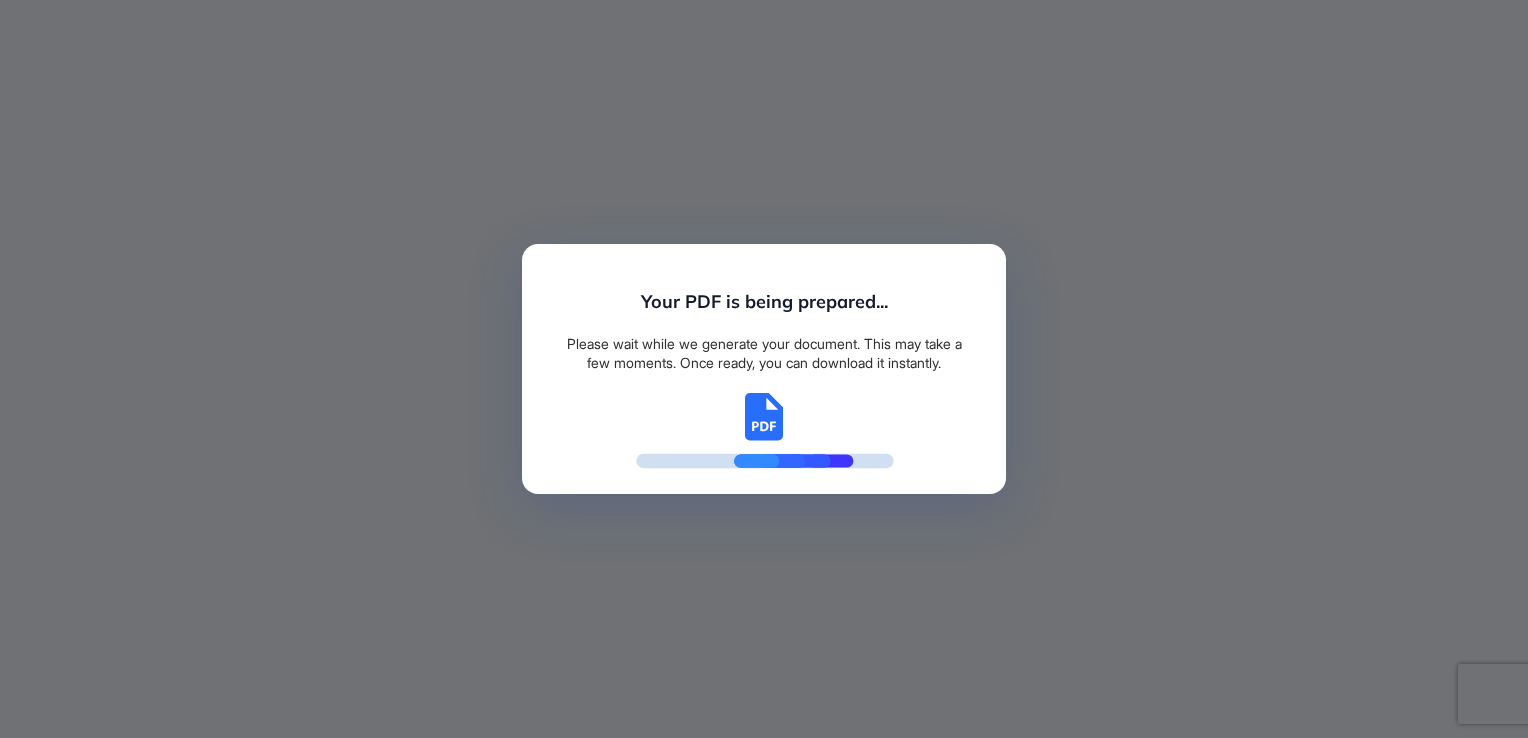 scroll, scrollTop: 0, scrollLeft: 0, axis: both 